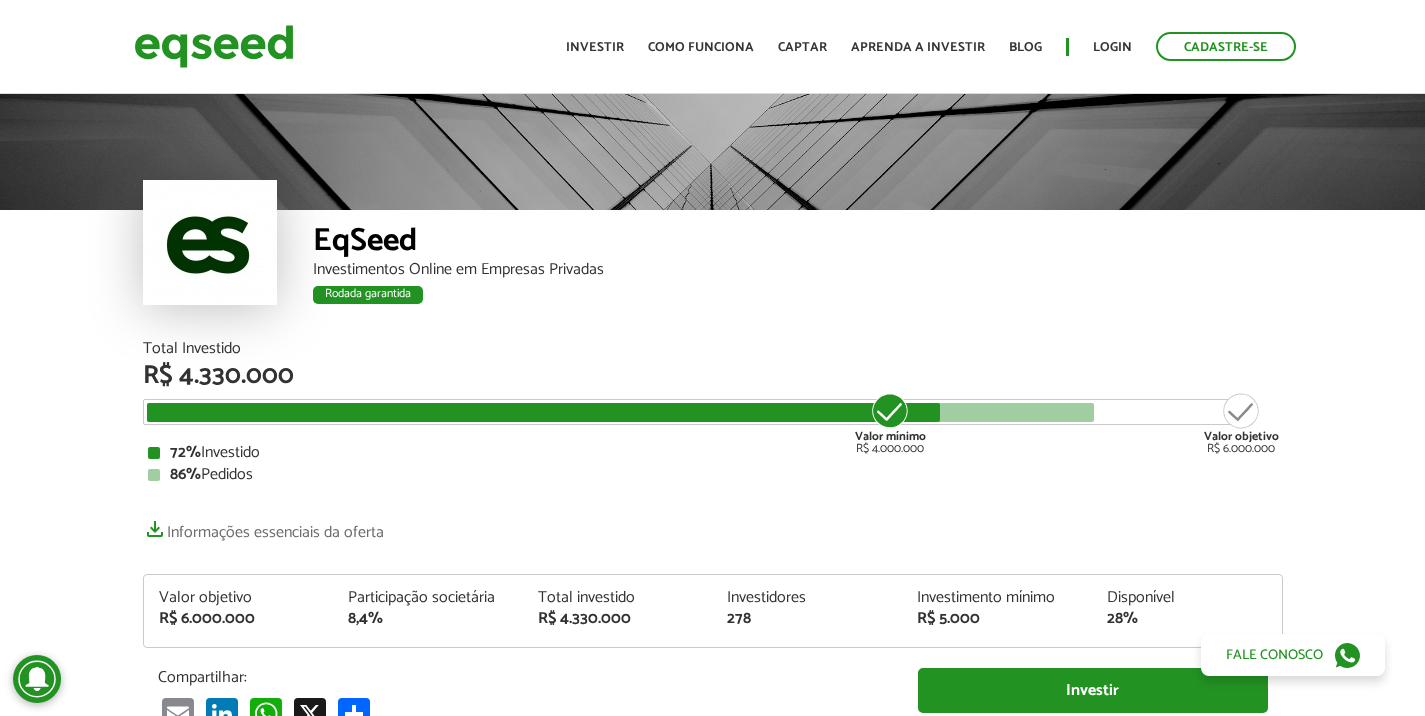 scroll, scrollTop: 0, scrollLeft: 0, axis: both 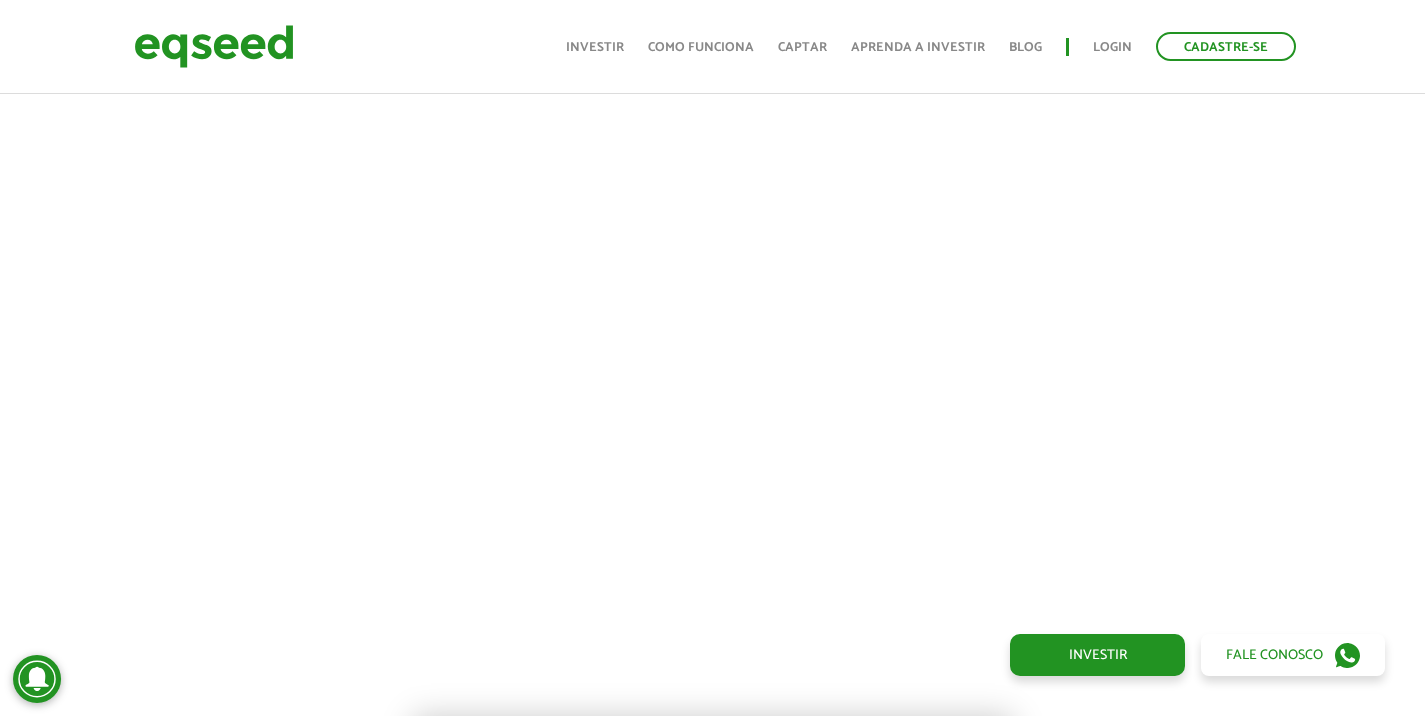 click at bounding box center [712, 334] 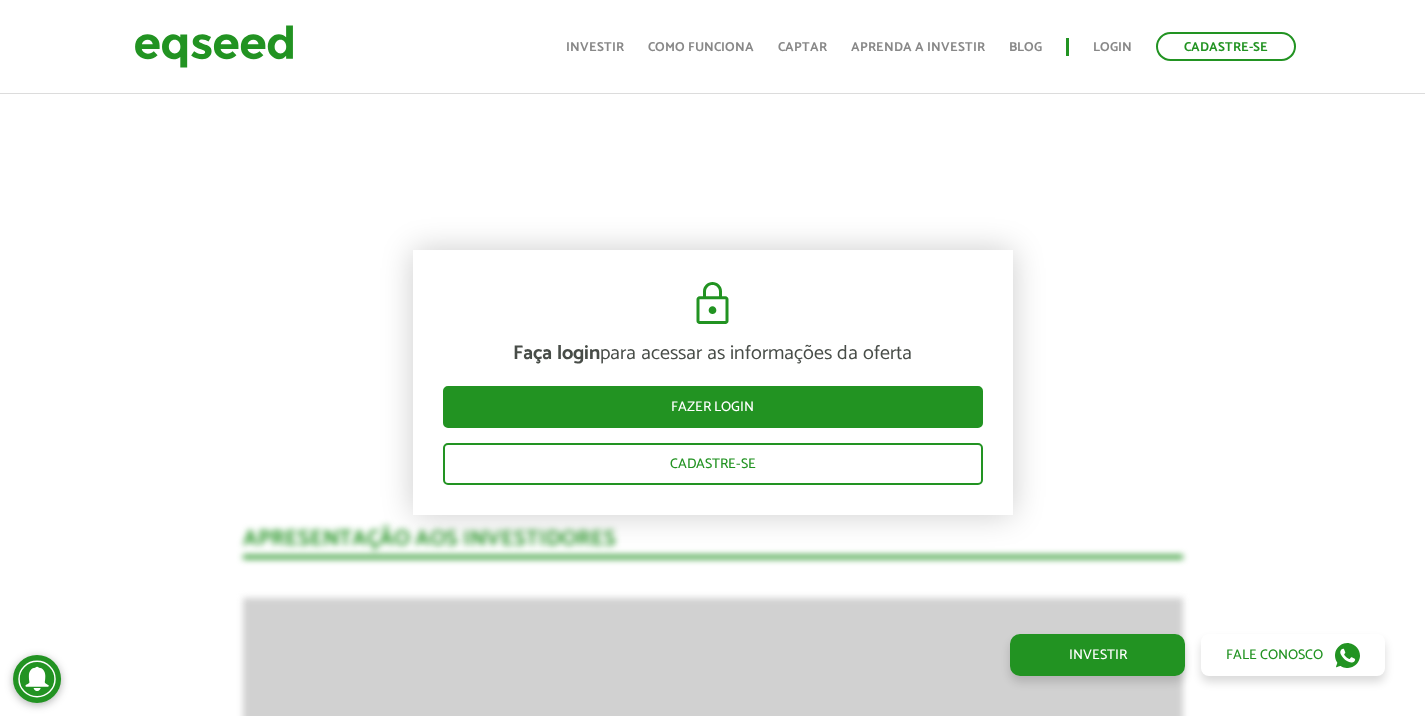 scroll, scrollTop: 1300, scrollLeft: 0, axis: vertical 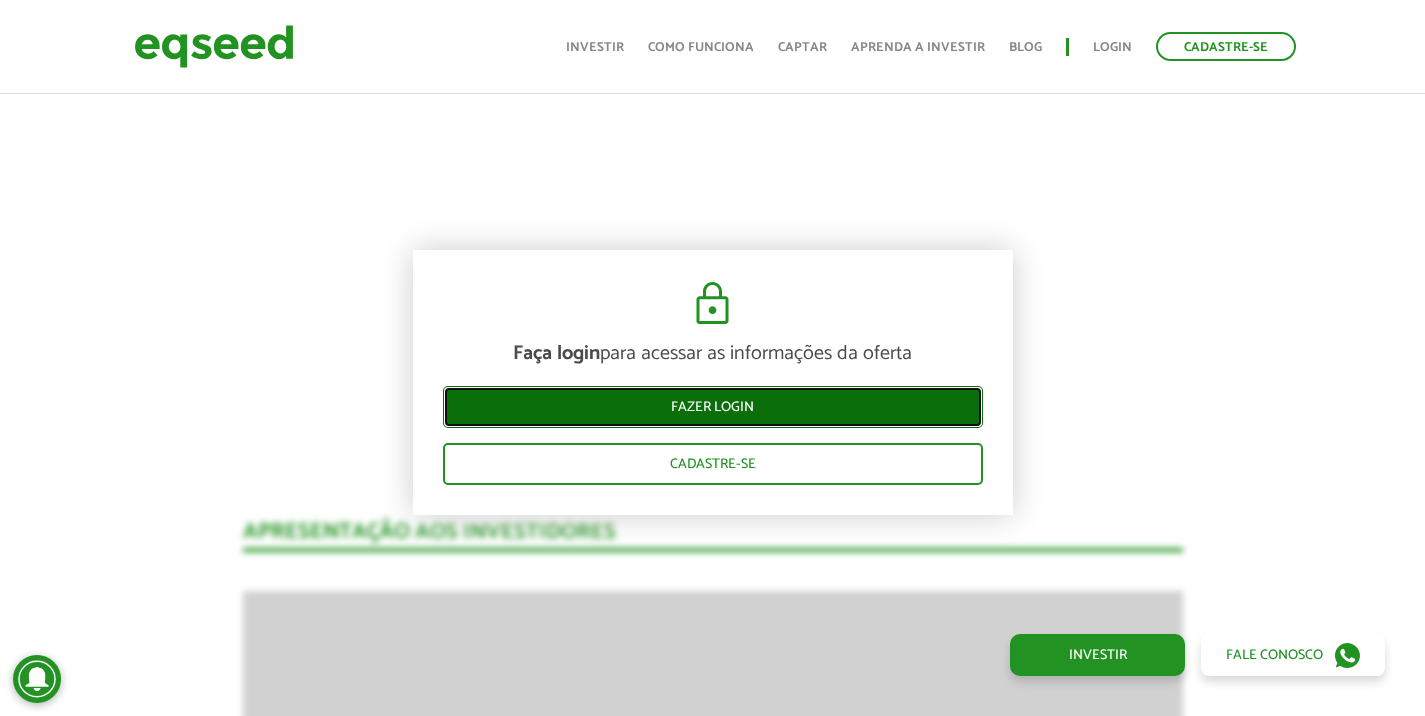 click on "Fazer login" at bounding box center (713, 407) 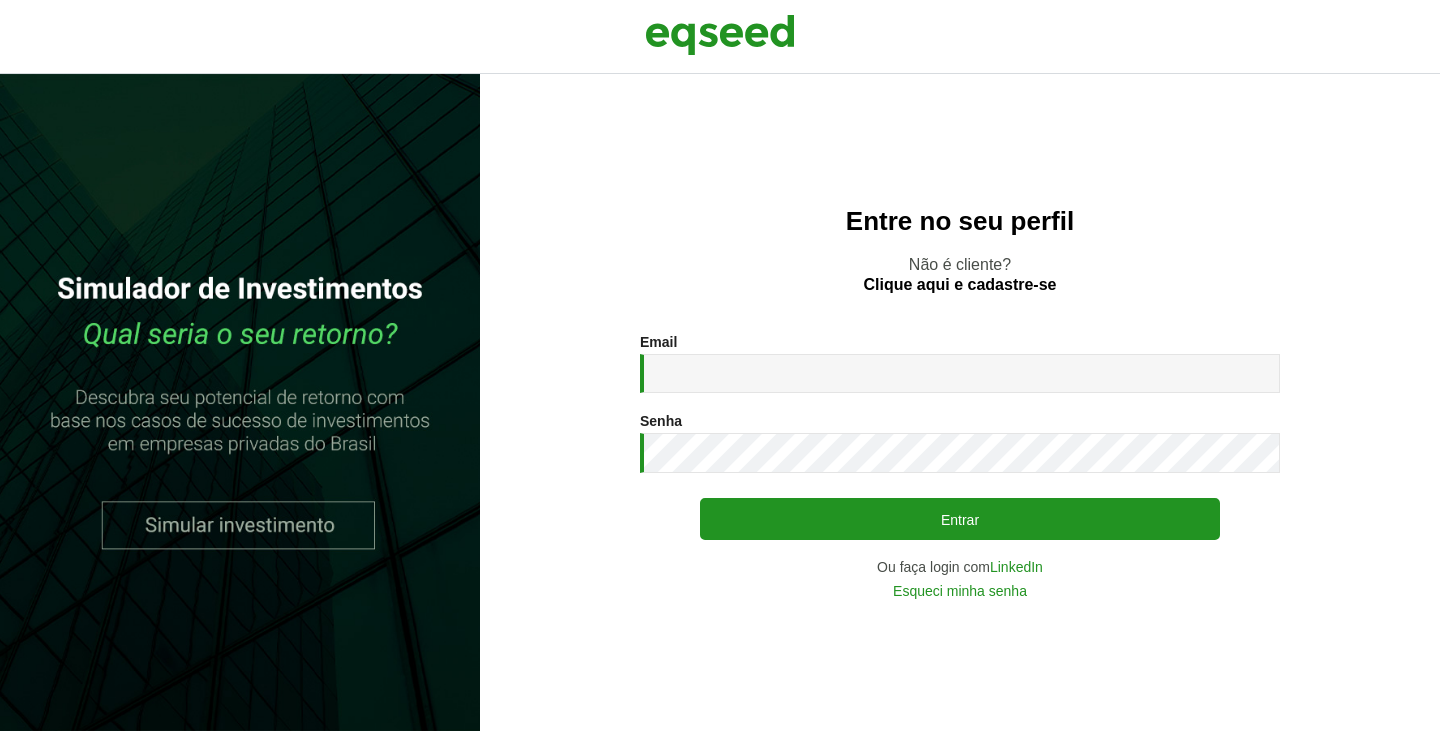scroll, scrollTop: 0, scrollLeft: 0, axis: both 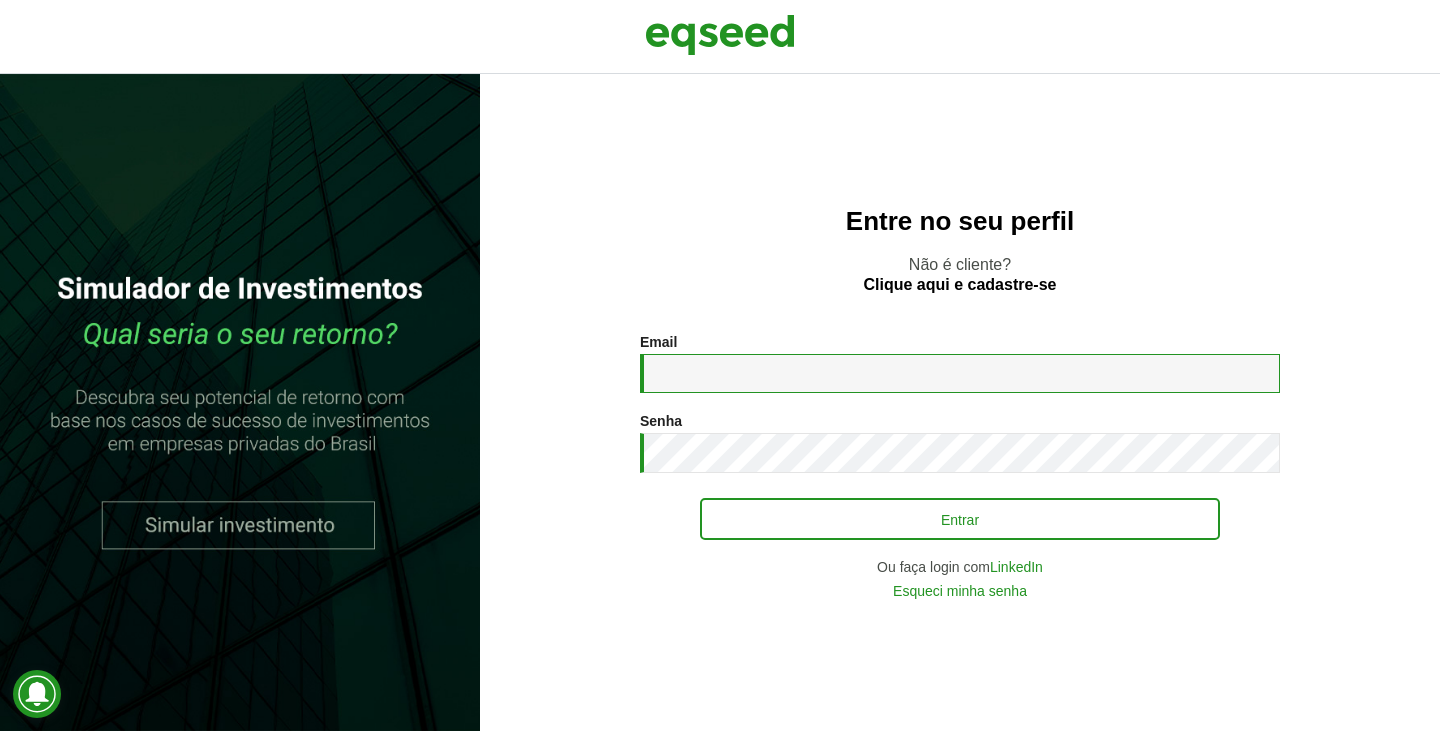 type on "**********" 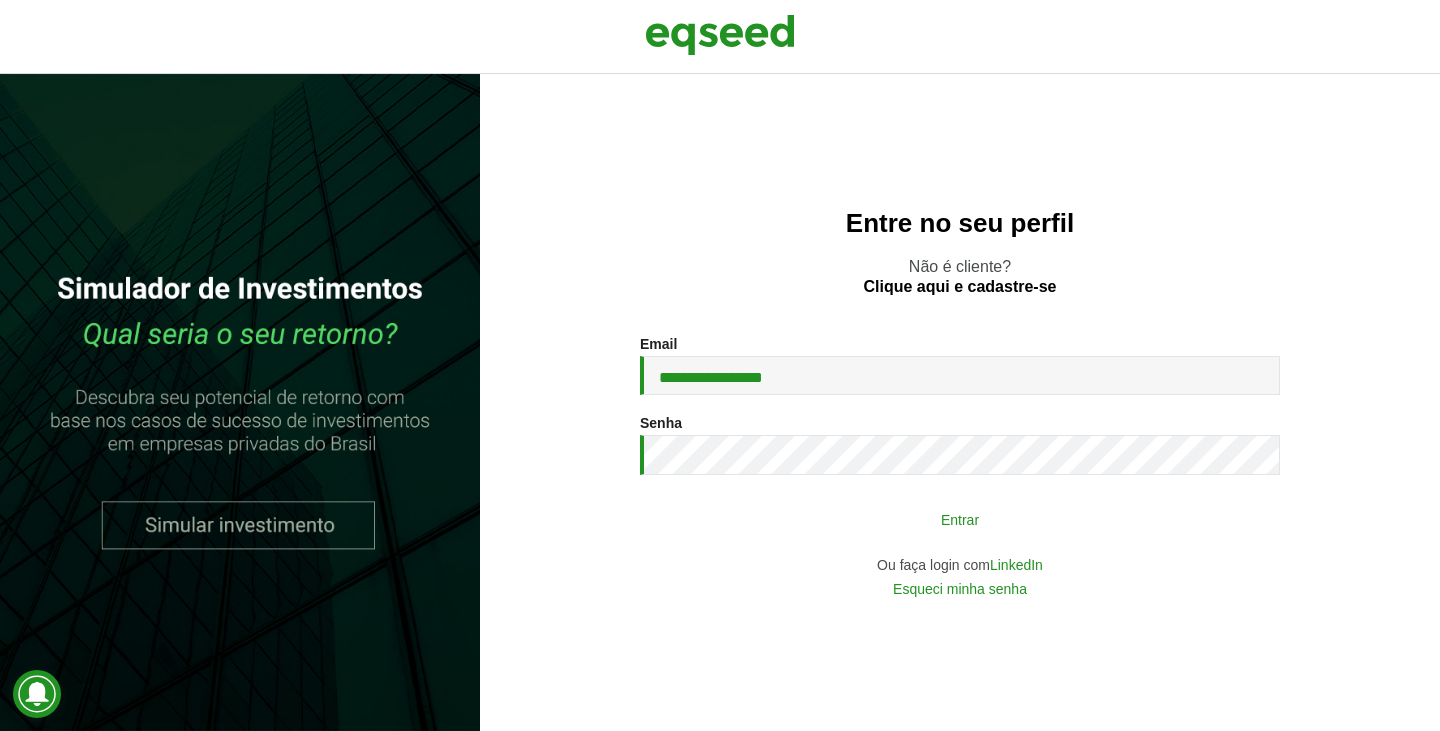 click on "Entrar" at bounding box center (960, 519) 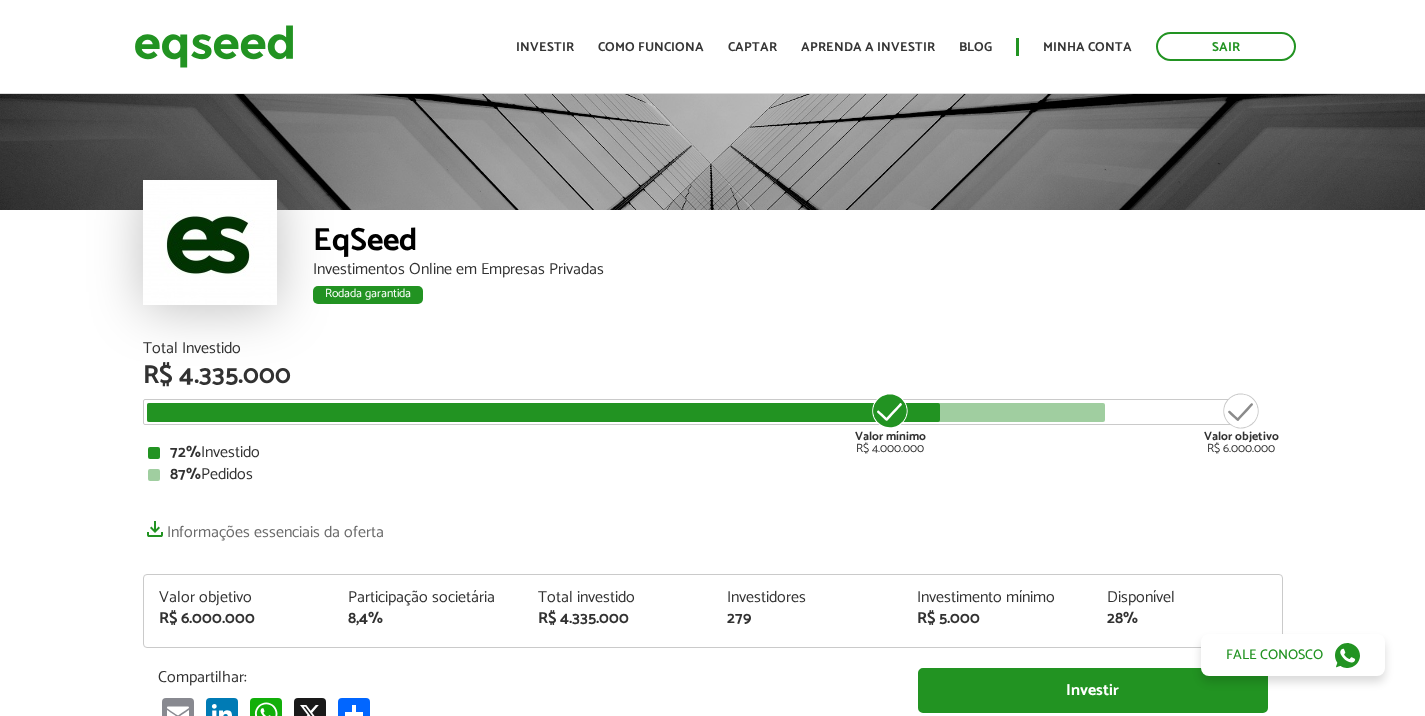 scroll, scrollTop: 0, scrollLeft: 0, axis: both 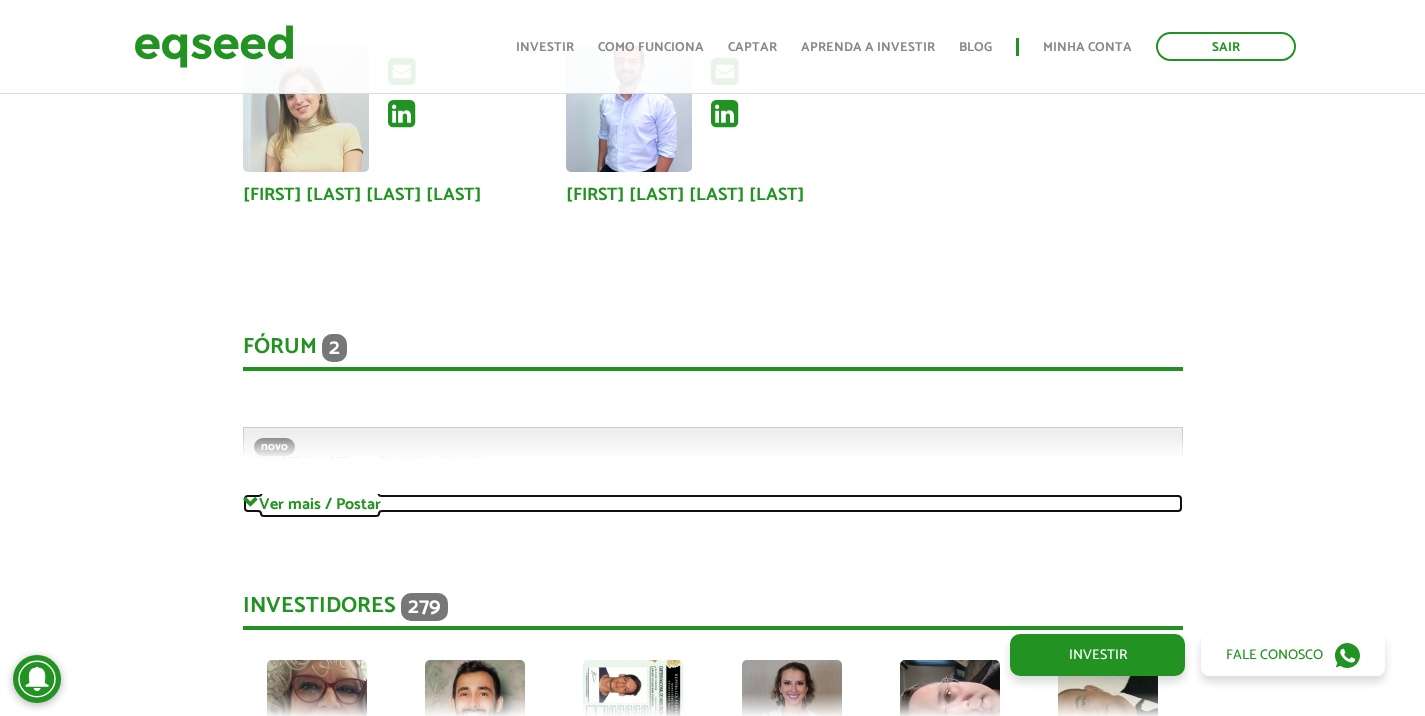 click on "Ver mais / Postar" at bounding box center [713, 503] 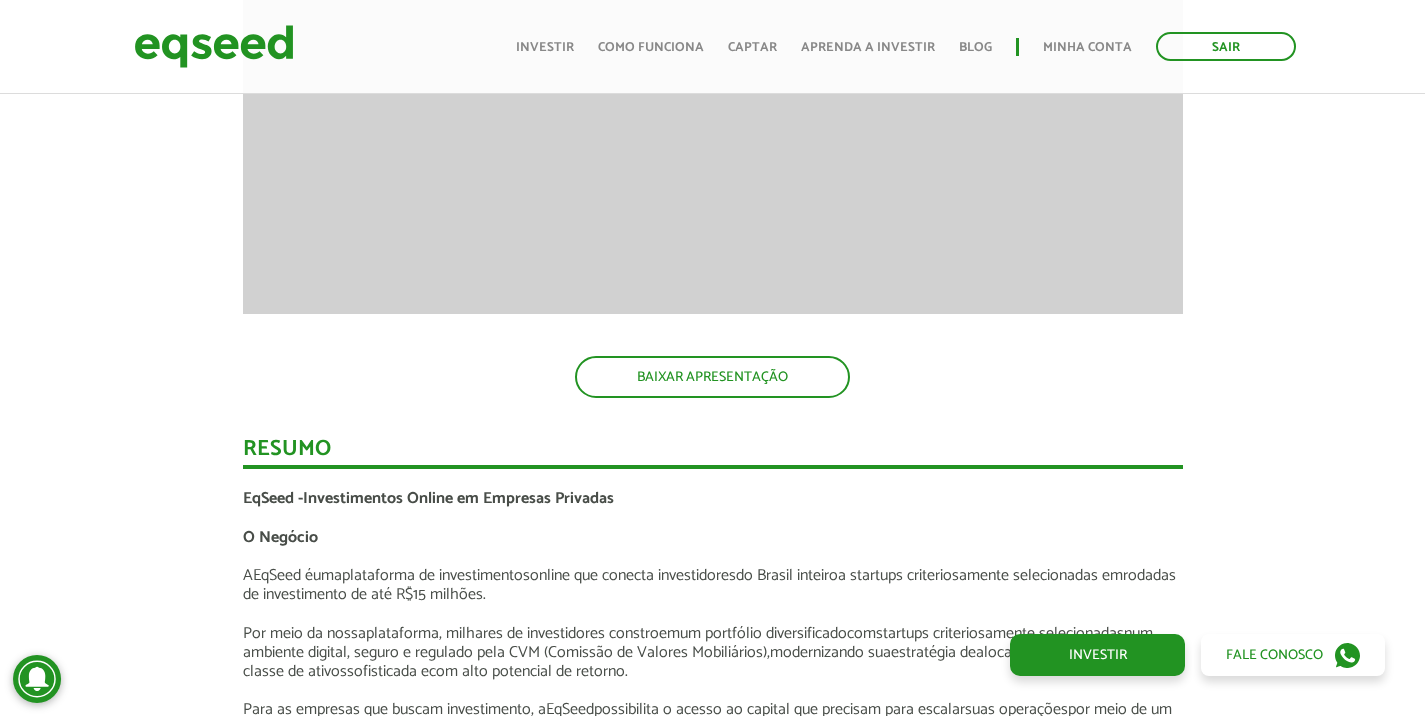 scroll, scrollTop: 2000, scrollLeft: 0, axis: vertical 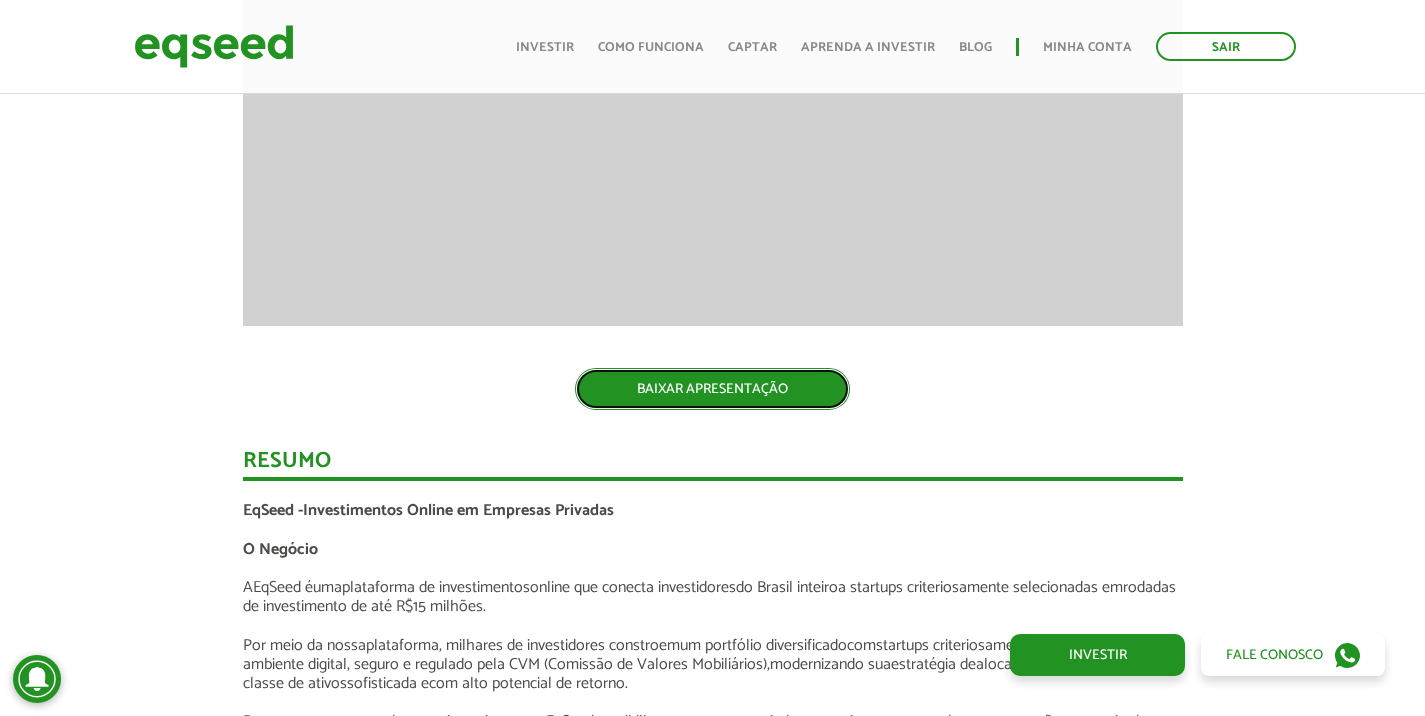 click on "BAIXAR APRESENTAÇÃO" at bounding box center [712, 389] 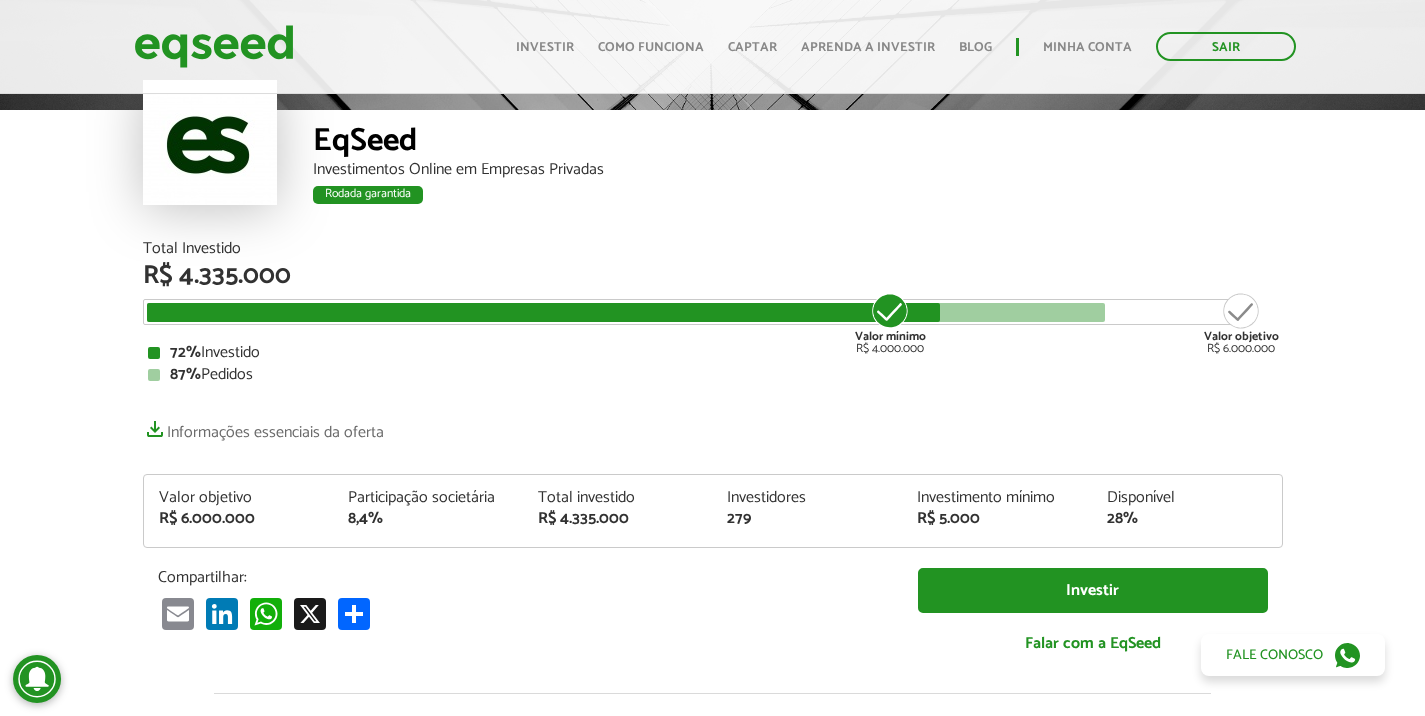scroll, scrollTop: 200, scrollLeft: 0, axis: vertical 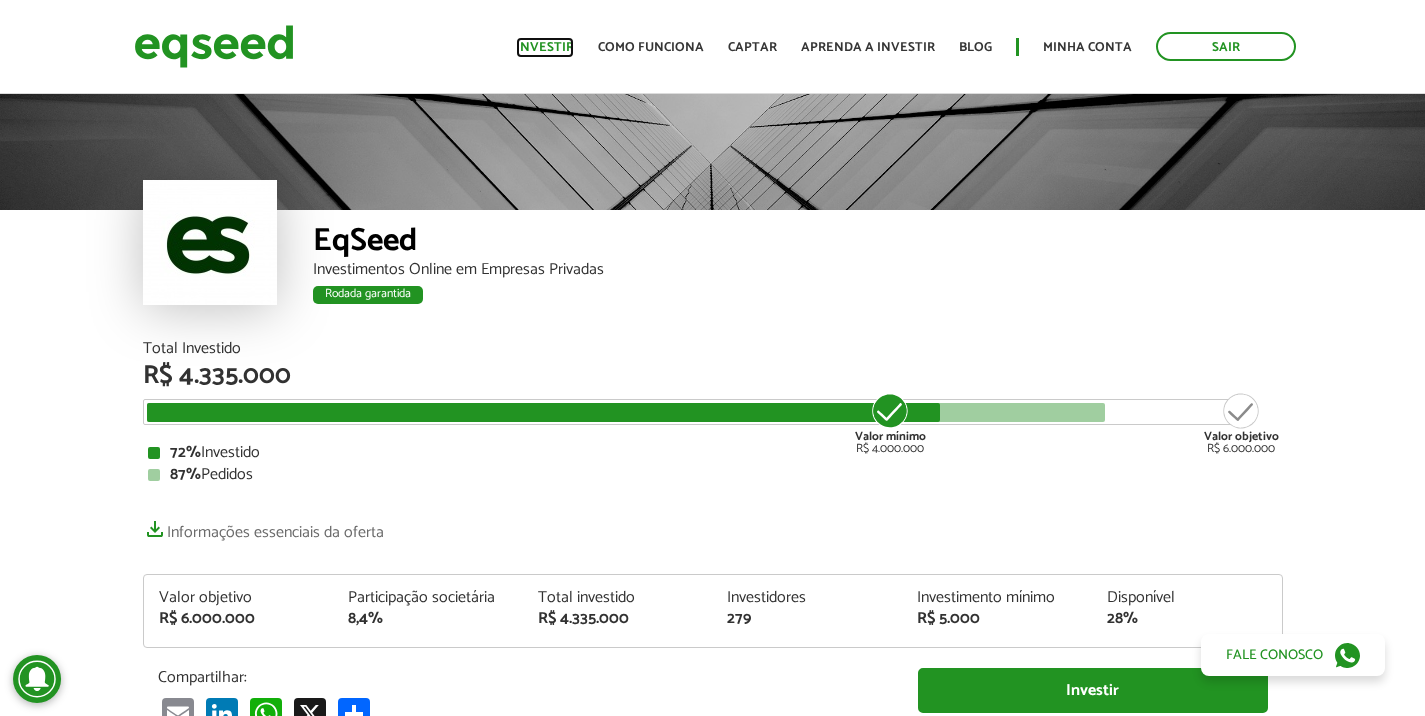 click on "Investir" at bounding box center (545, 47) 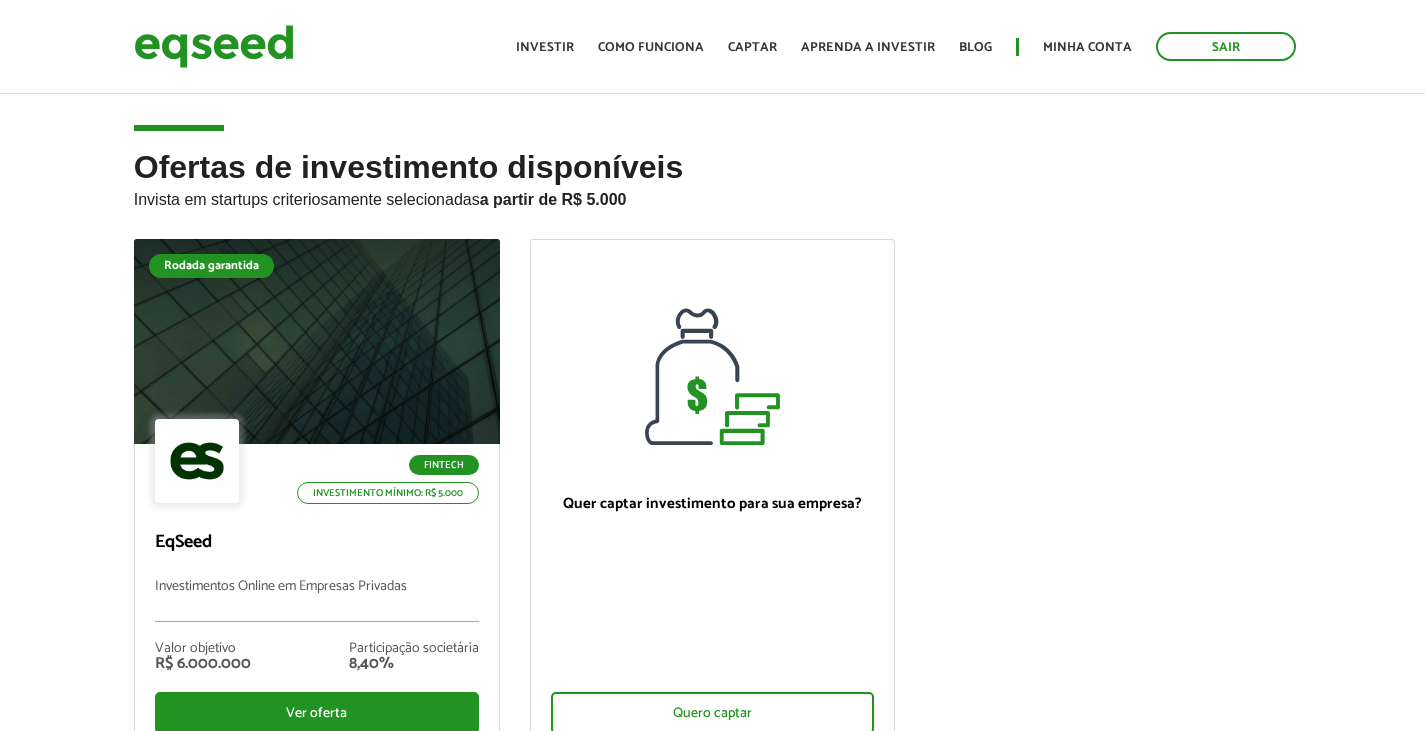 scroll, scrollTop: 0, scrollLeft: 0, axis: both 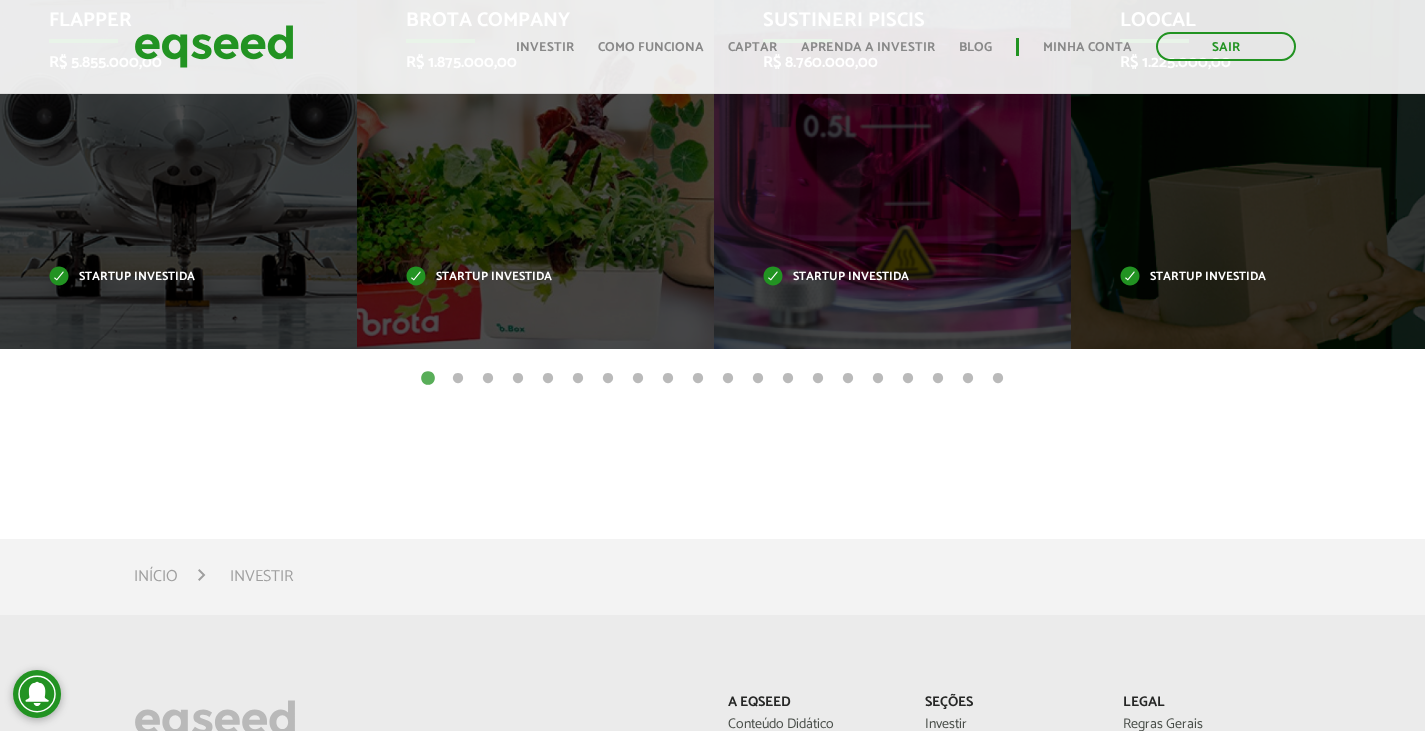 click on "2" at bounding box center [458, 379] 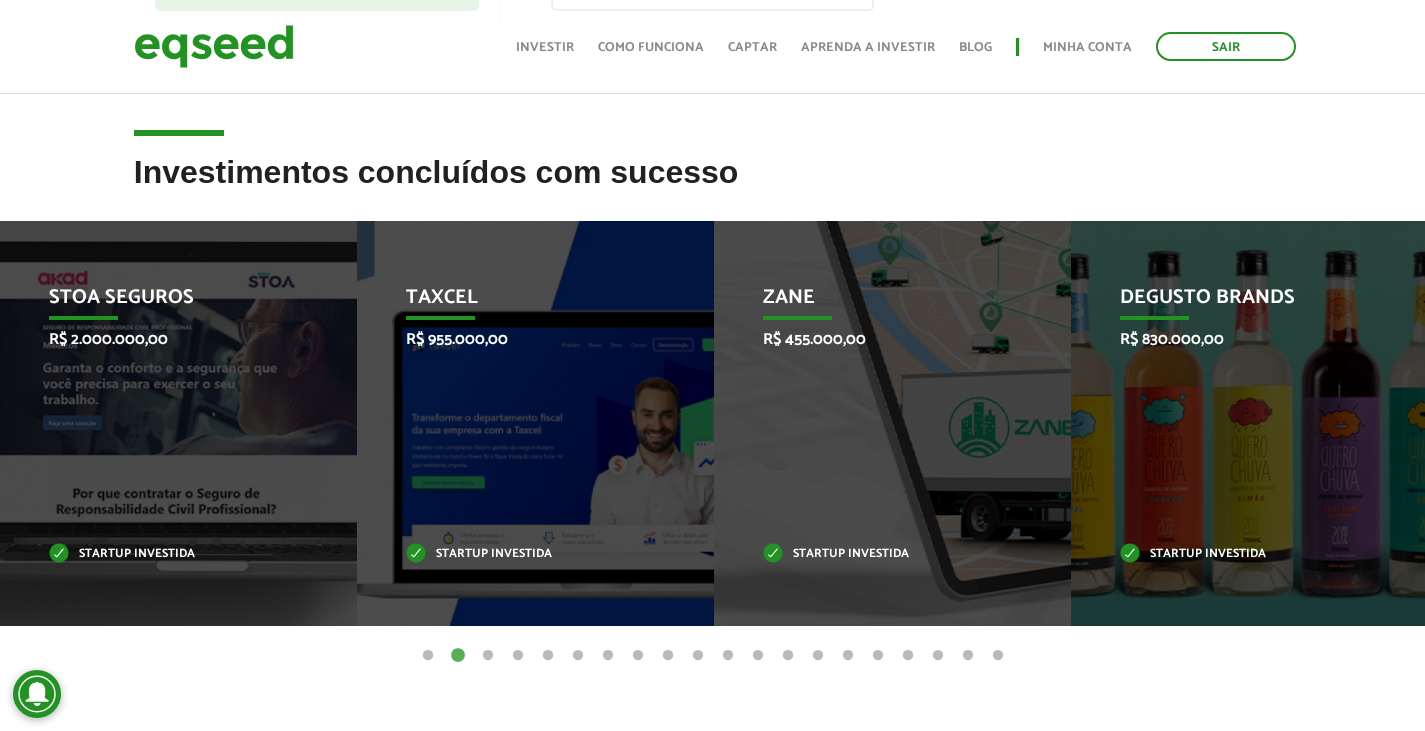 scroll, scrollTop: 700, scrollLeft: 0, axis: vertical 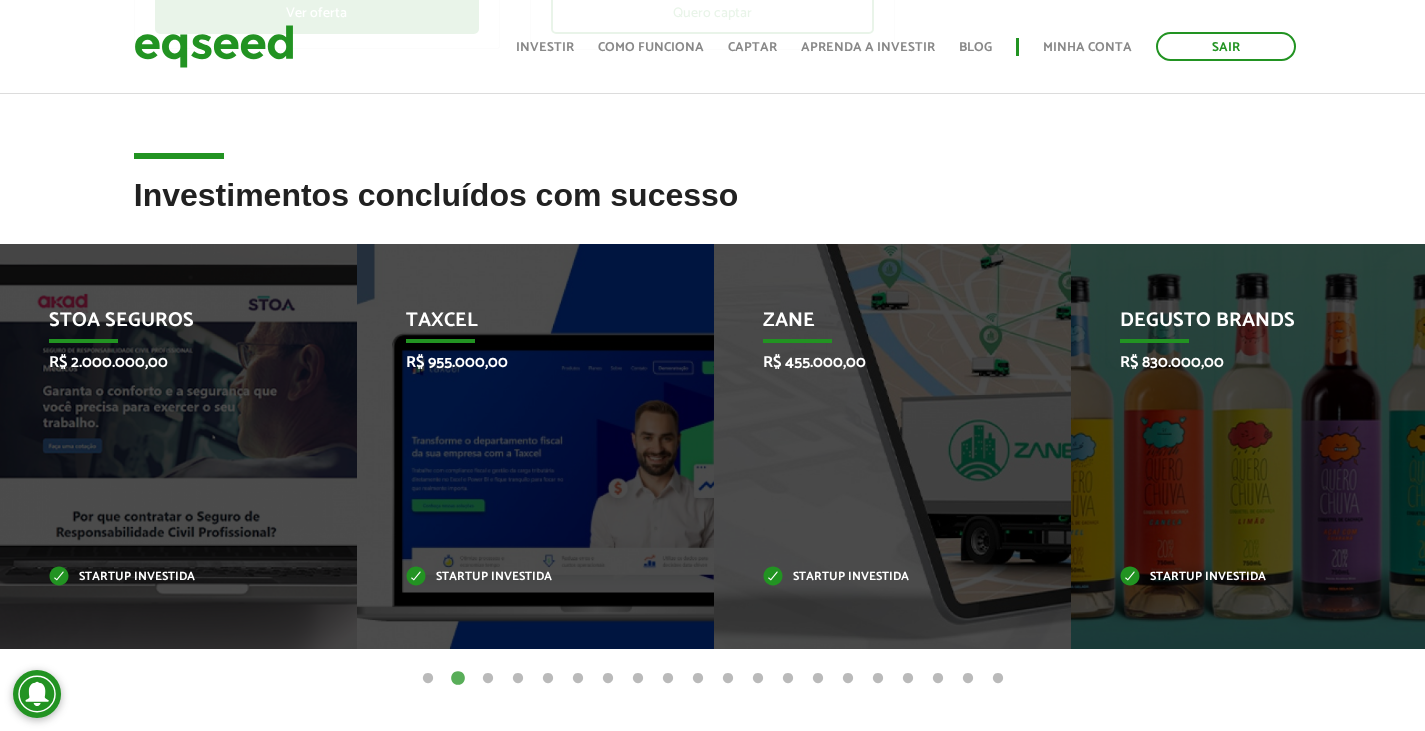 click on "3" at bounding box center [488, 679] 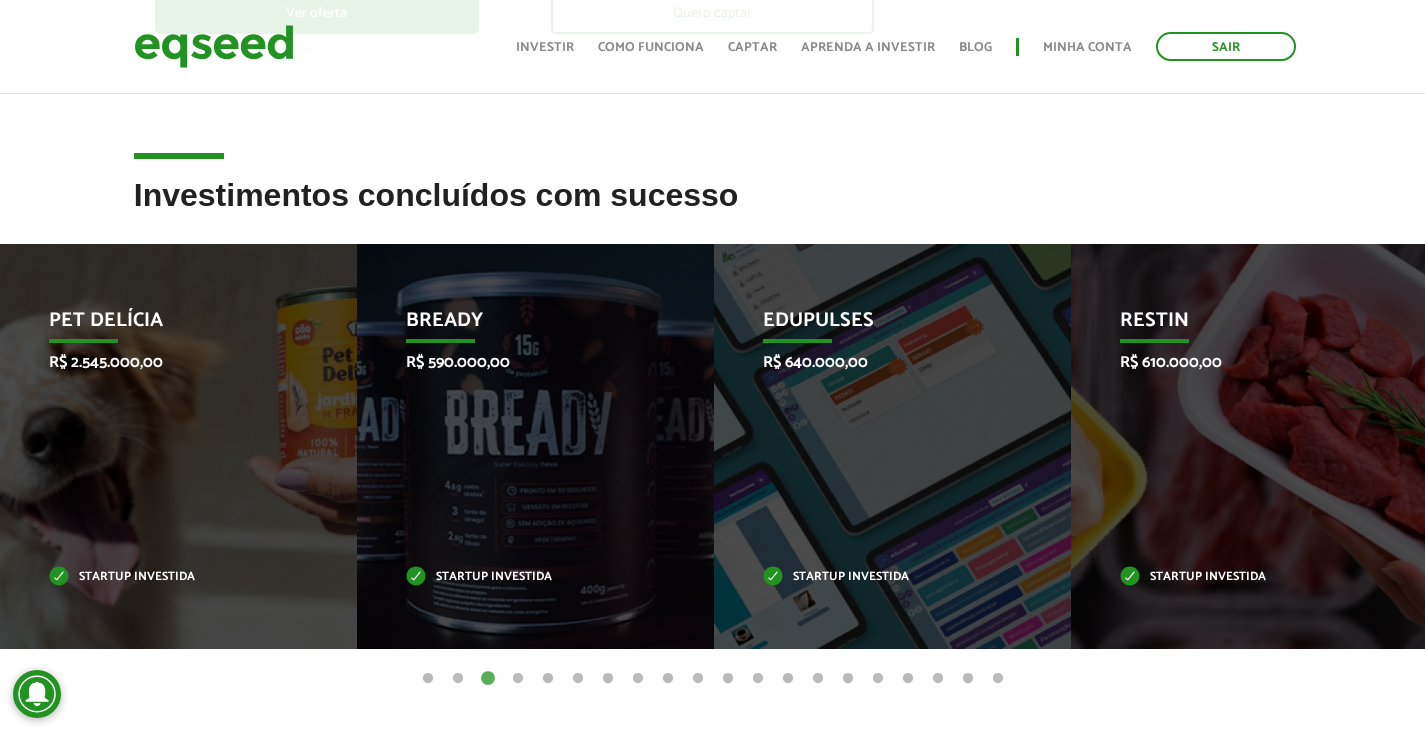 click on "4" at bounding box center (518, 679) 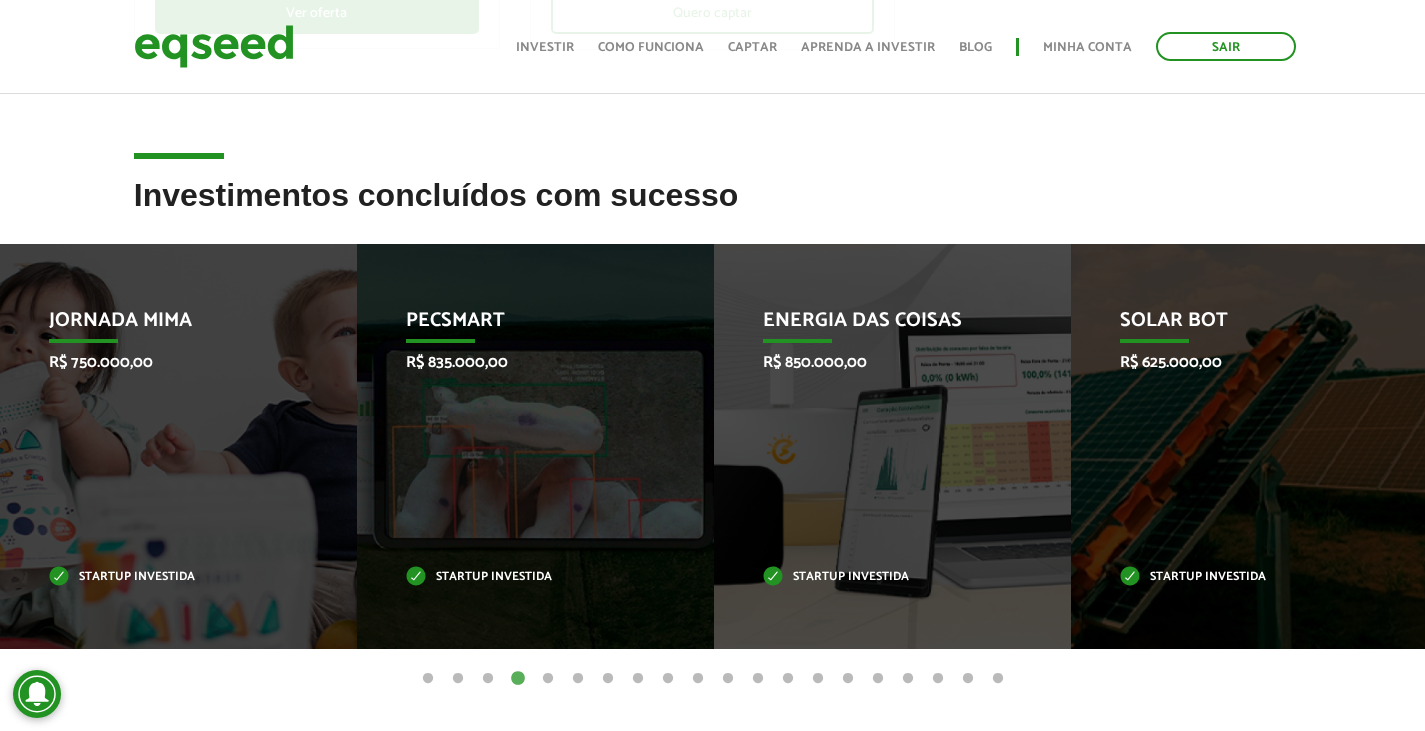 click on "5" at bounding box center (548, 679) 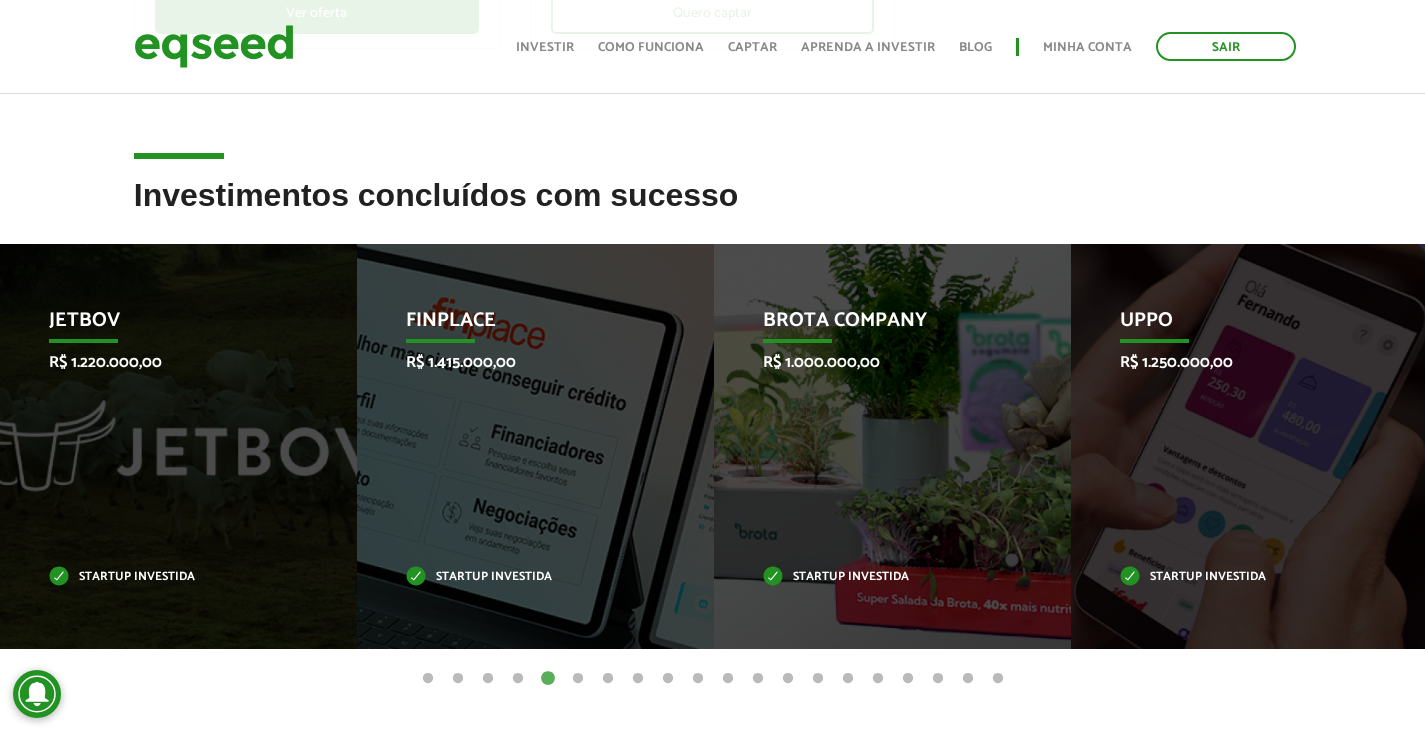 click on "6" at bounding box center [578, 679] 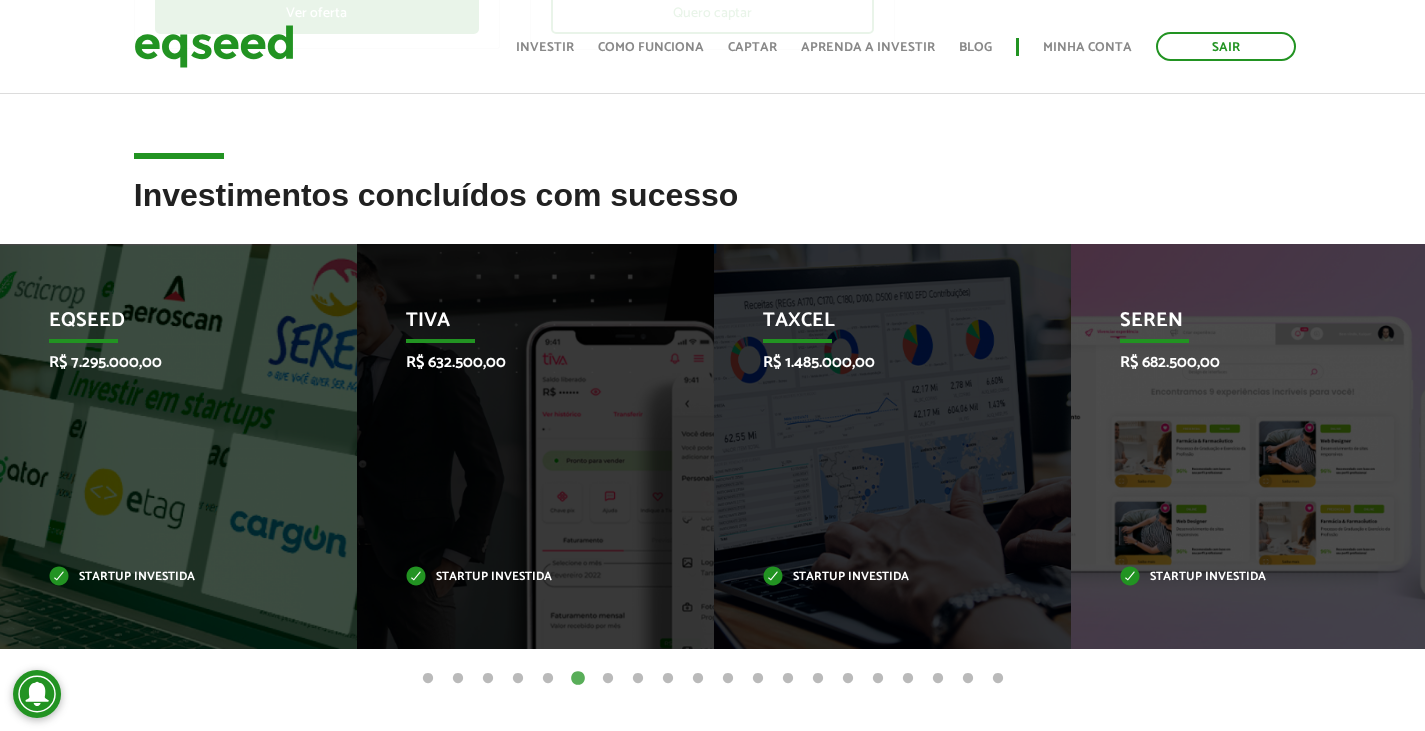 click on "7" at bounding box center (608, 679) 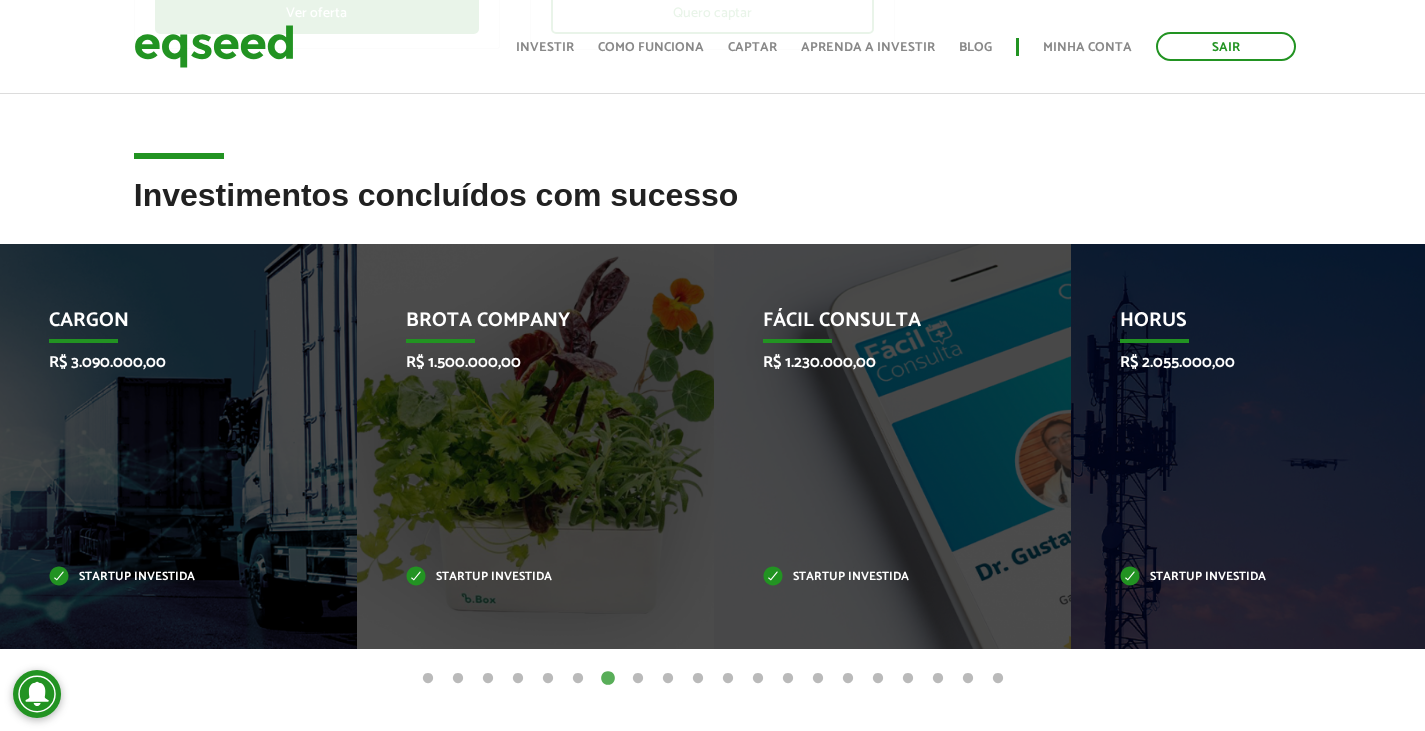 click on "8" at bounding box center (638, 679) 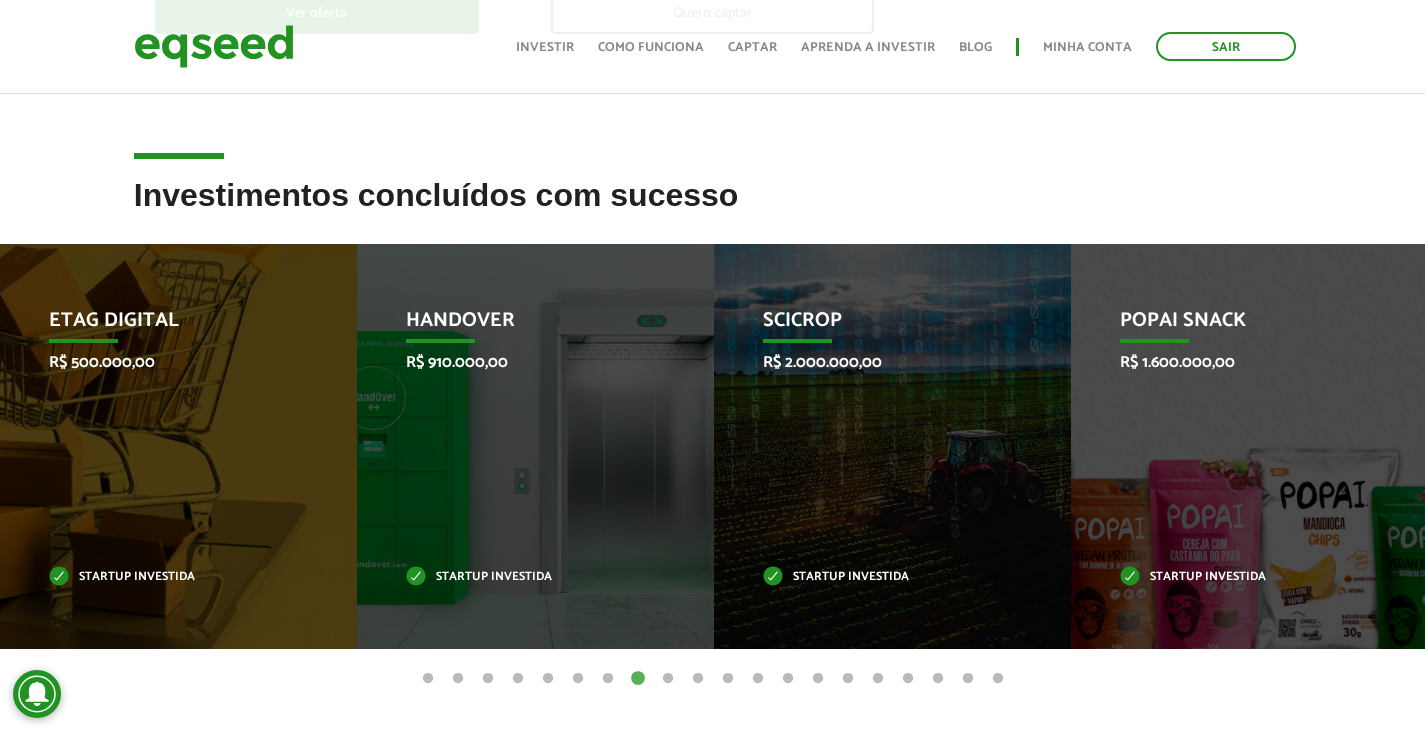 click on "9" at bounding box center (668, 679) 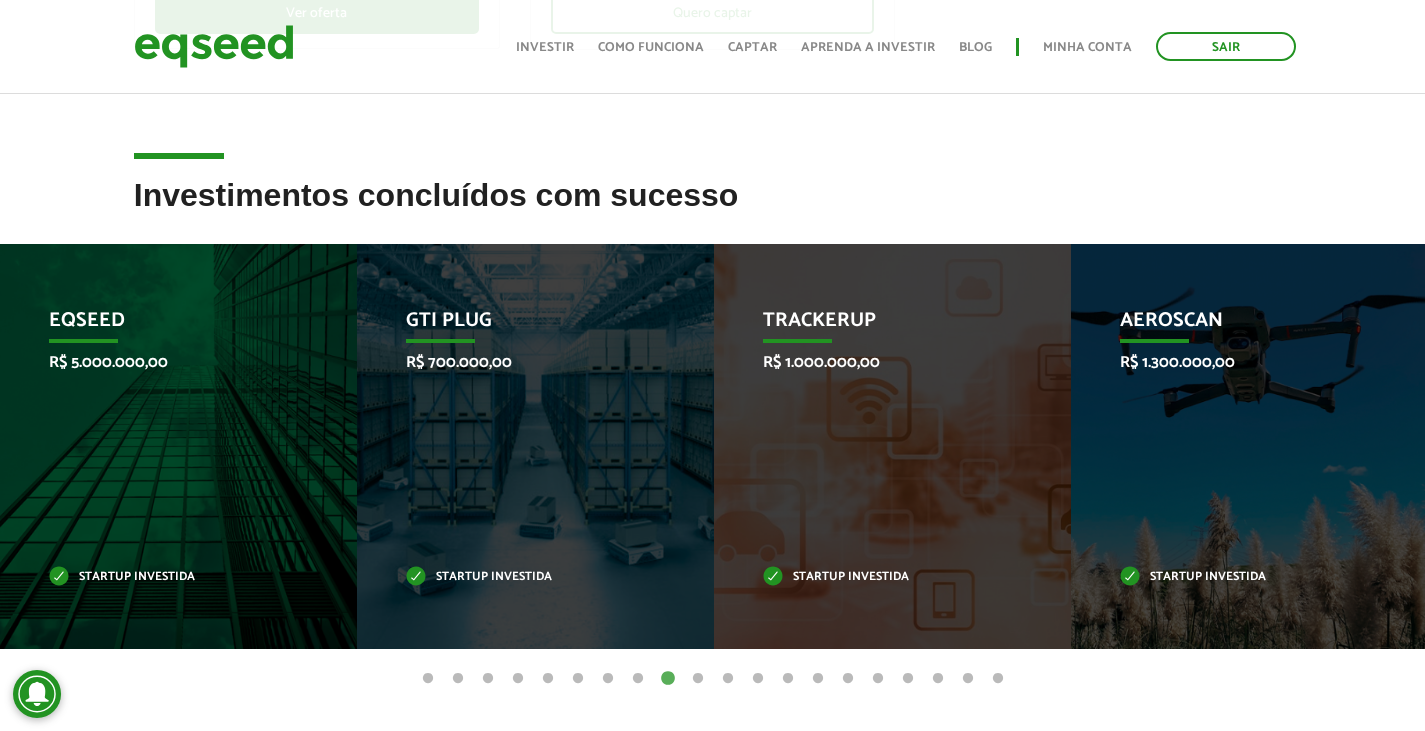 click on "10" at bounding box center [698, 679] 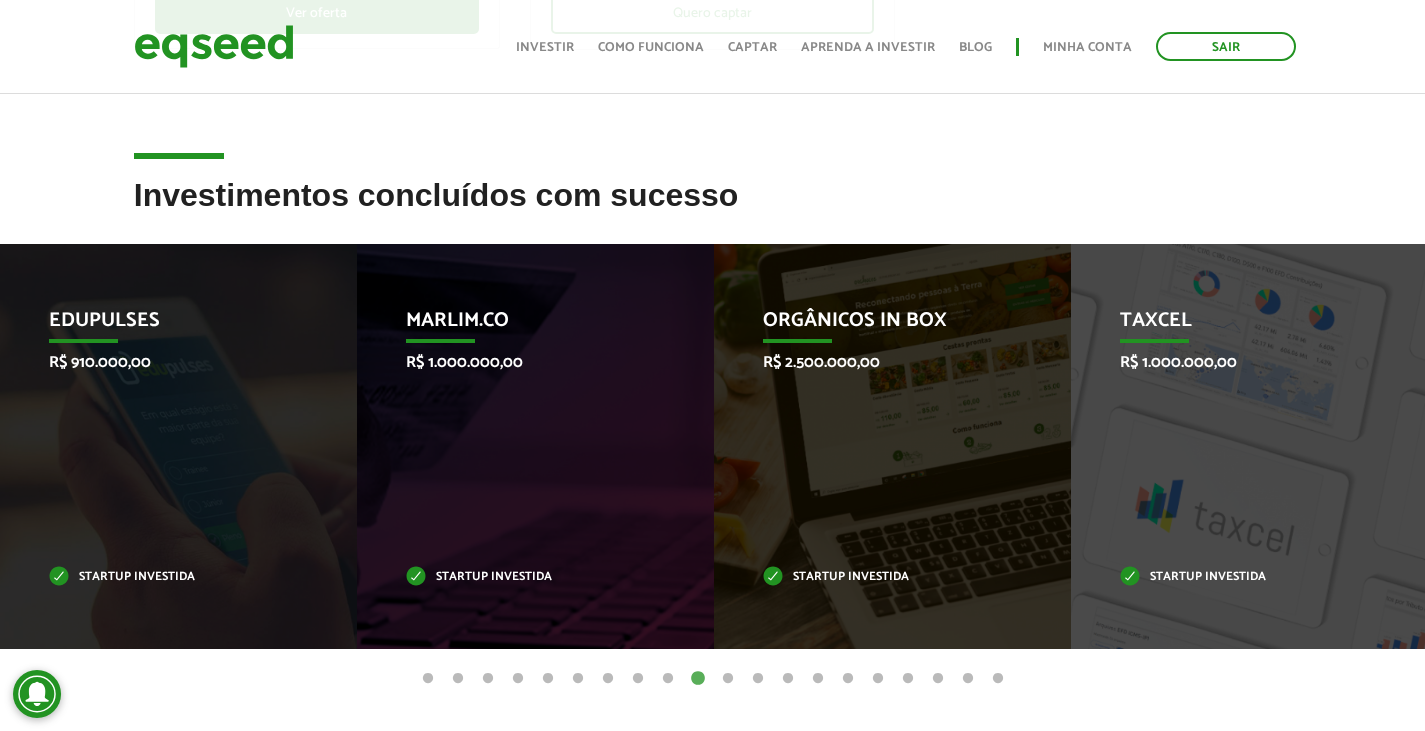 click on "11" at bounding box center [728, 679] 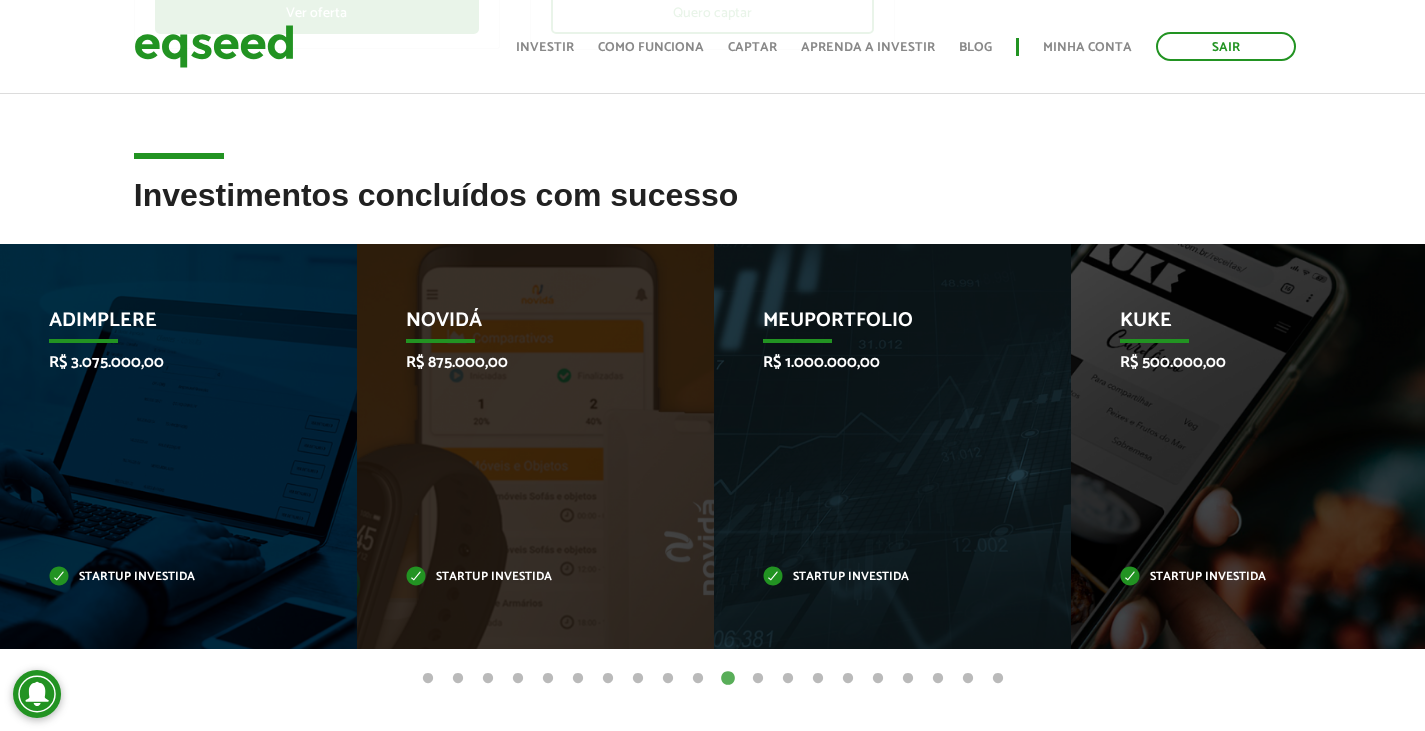 click on "12" at bounding box center [758, 679] 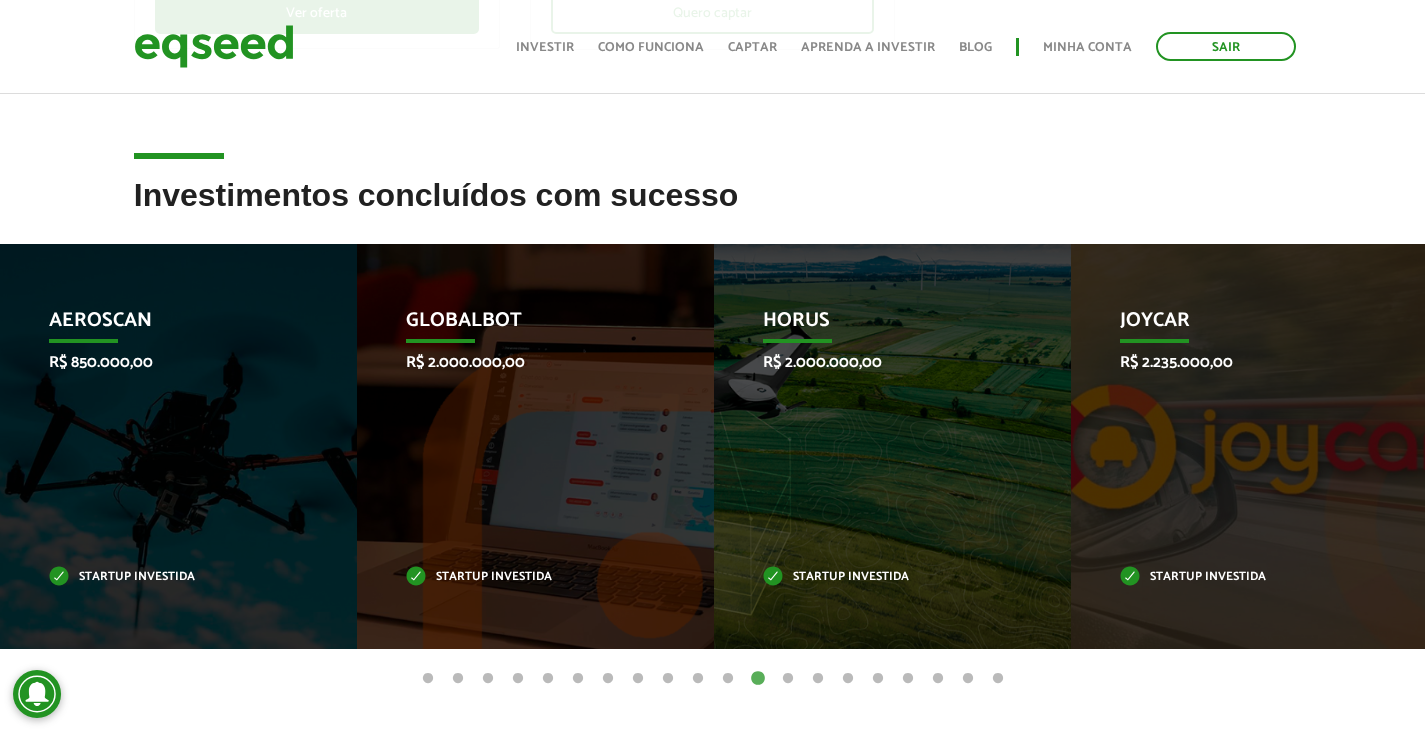 click on "13" at bounding box center [788, 679] 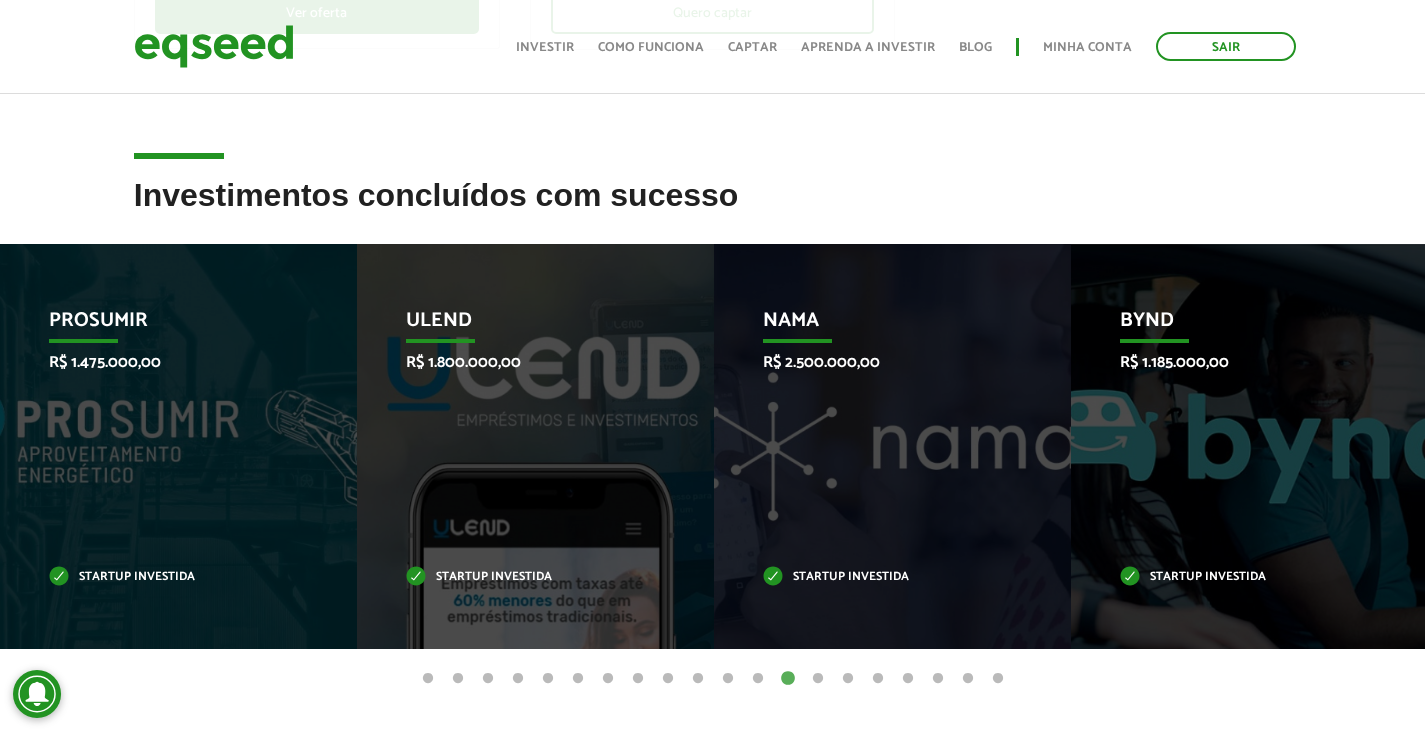 click on "14" at bounding box center [818, 679] 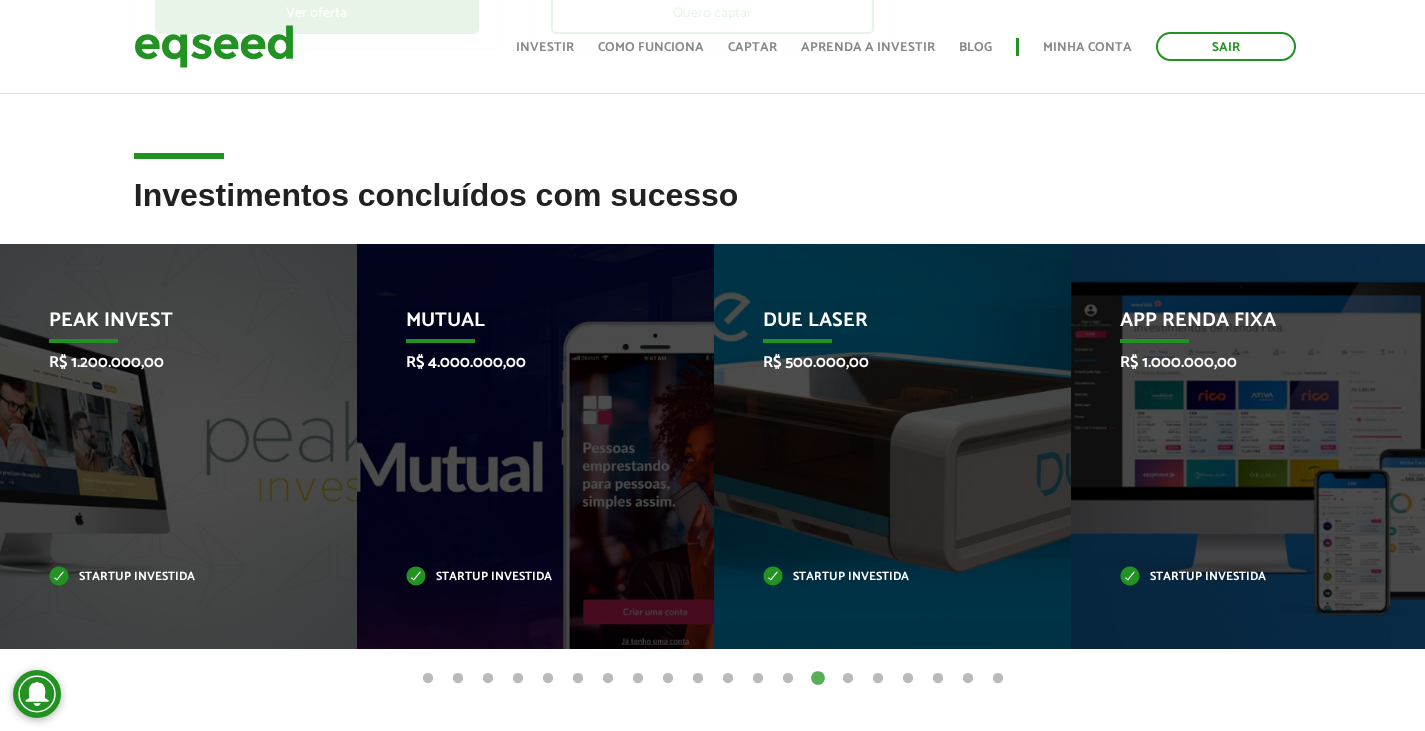 click on "15" at bounding box center (848, 679) 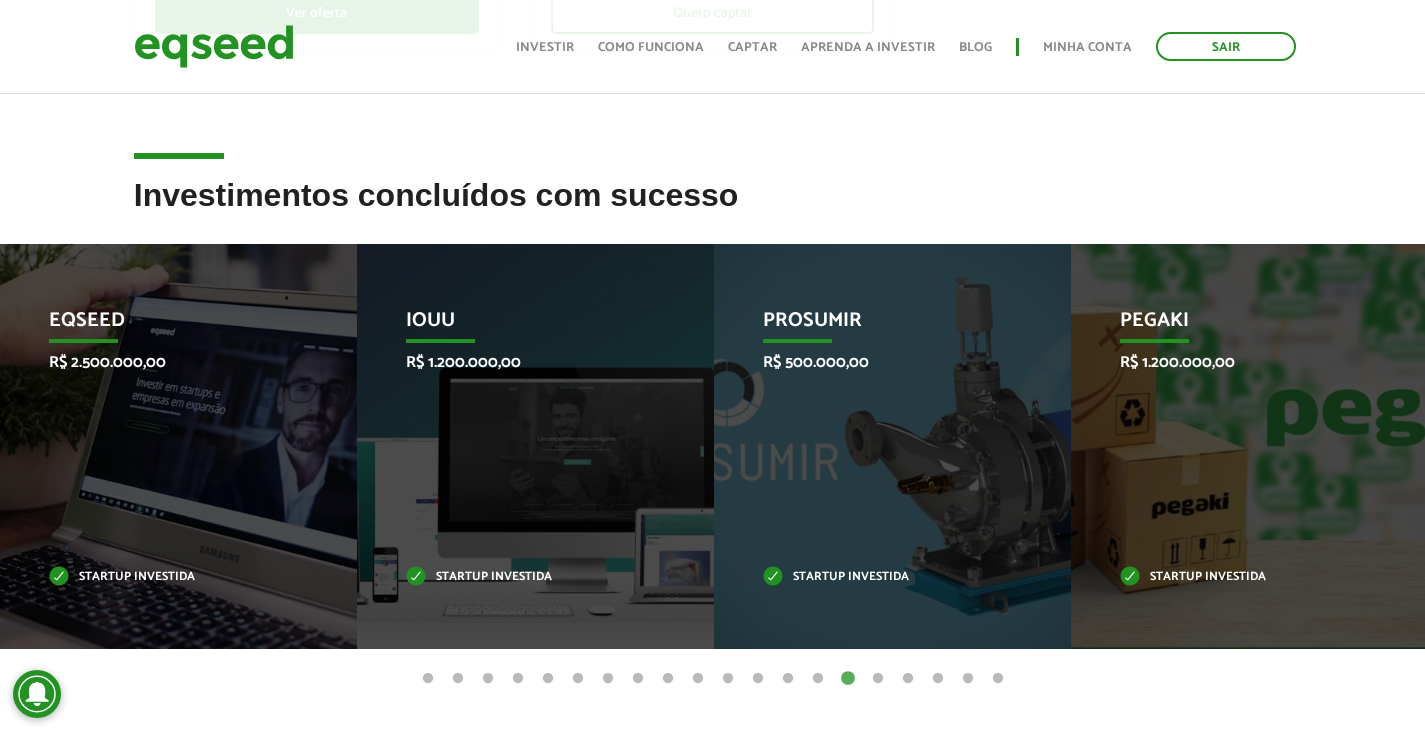 click on "16" at bounding box center (878, 679) 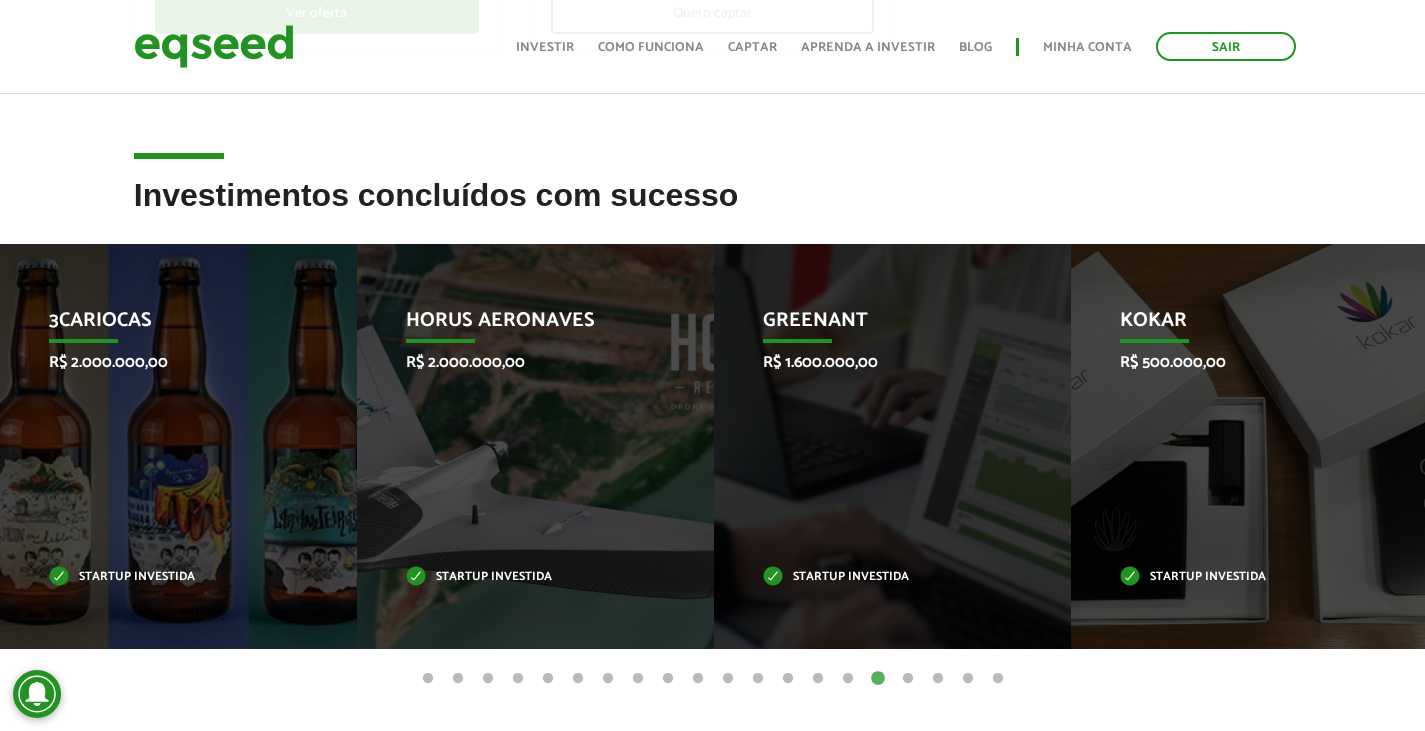 click on "17" at bounding box center [908, 679] 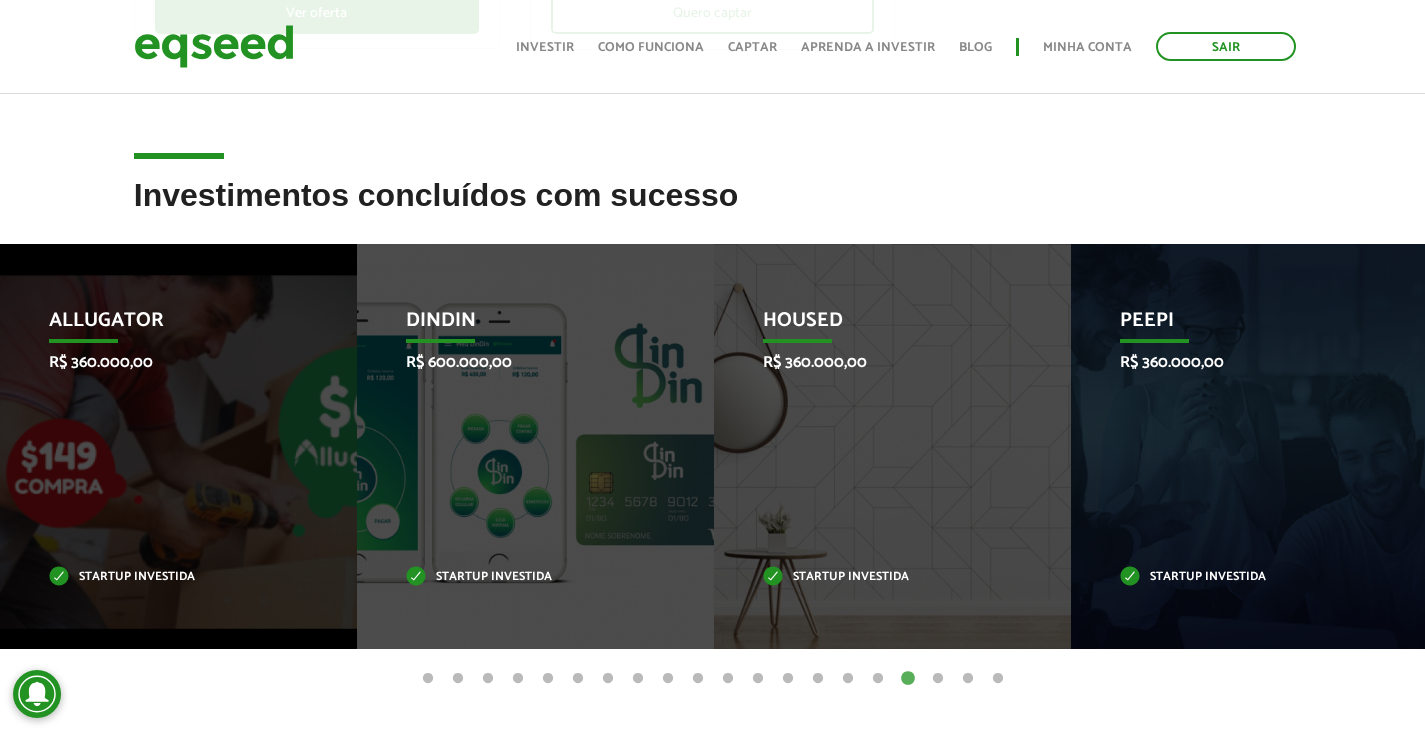 click on "18" at bounding box center [938, 679] 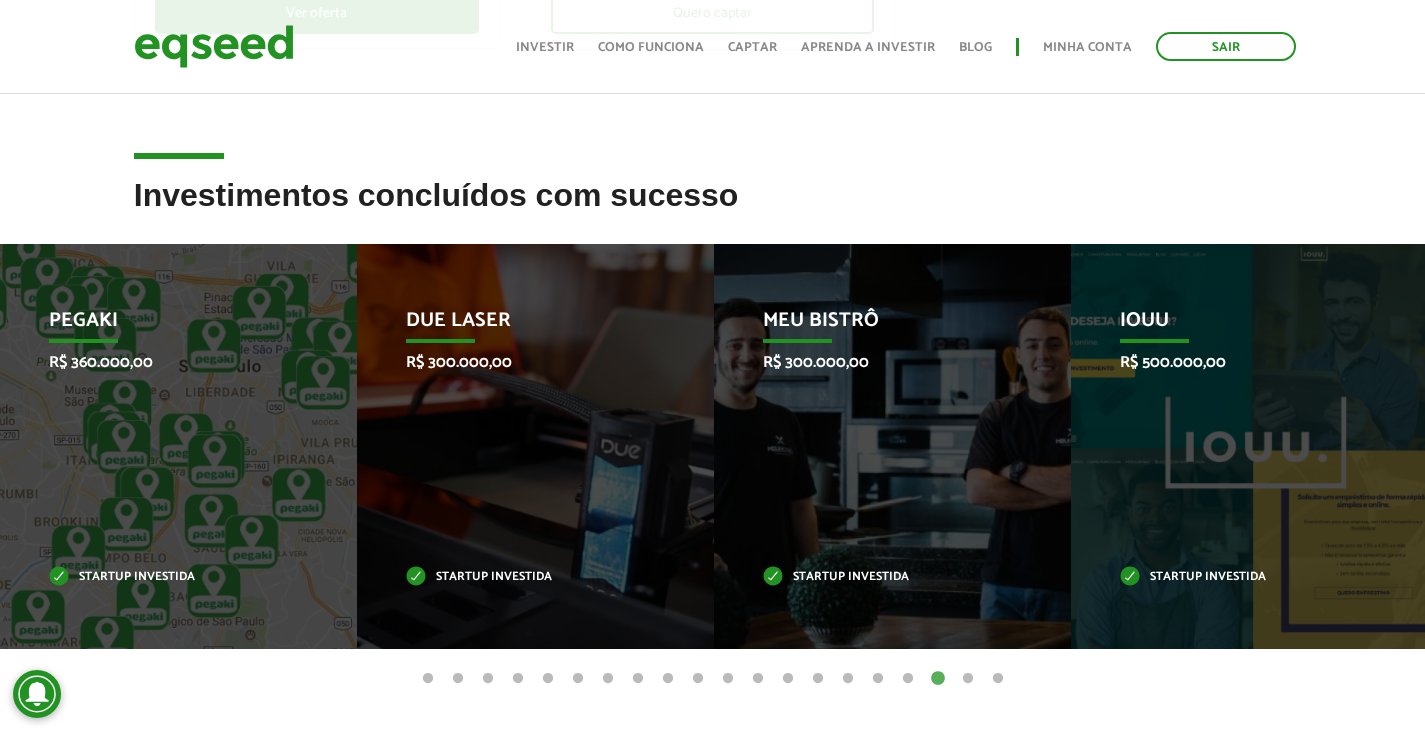 click on "19" at bounding box center (968, 679) 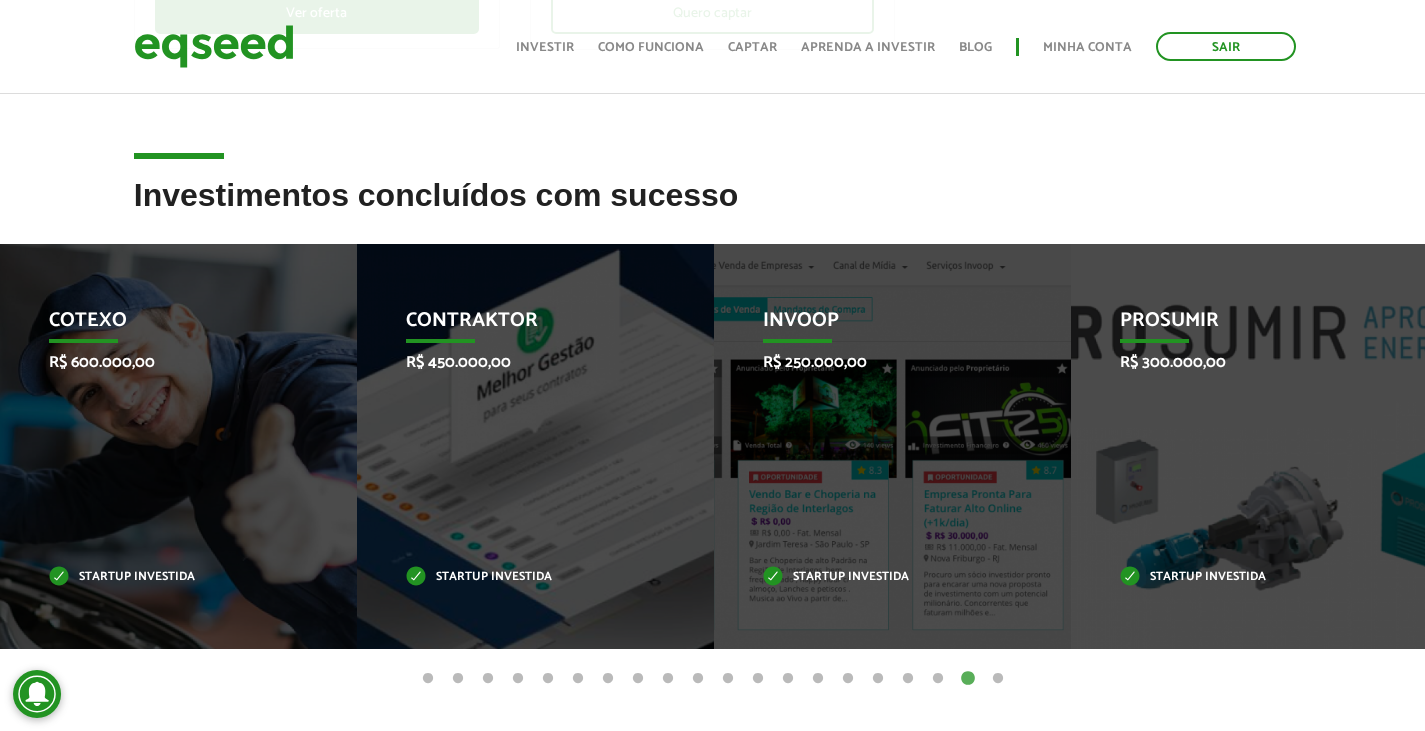 click on "20" at bounding box center [998, 679] 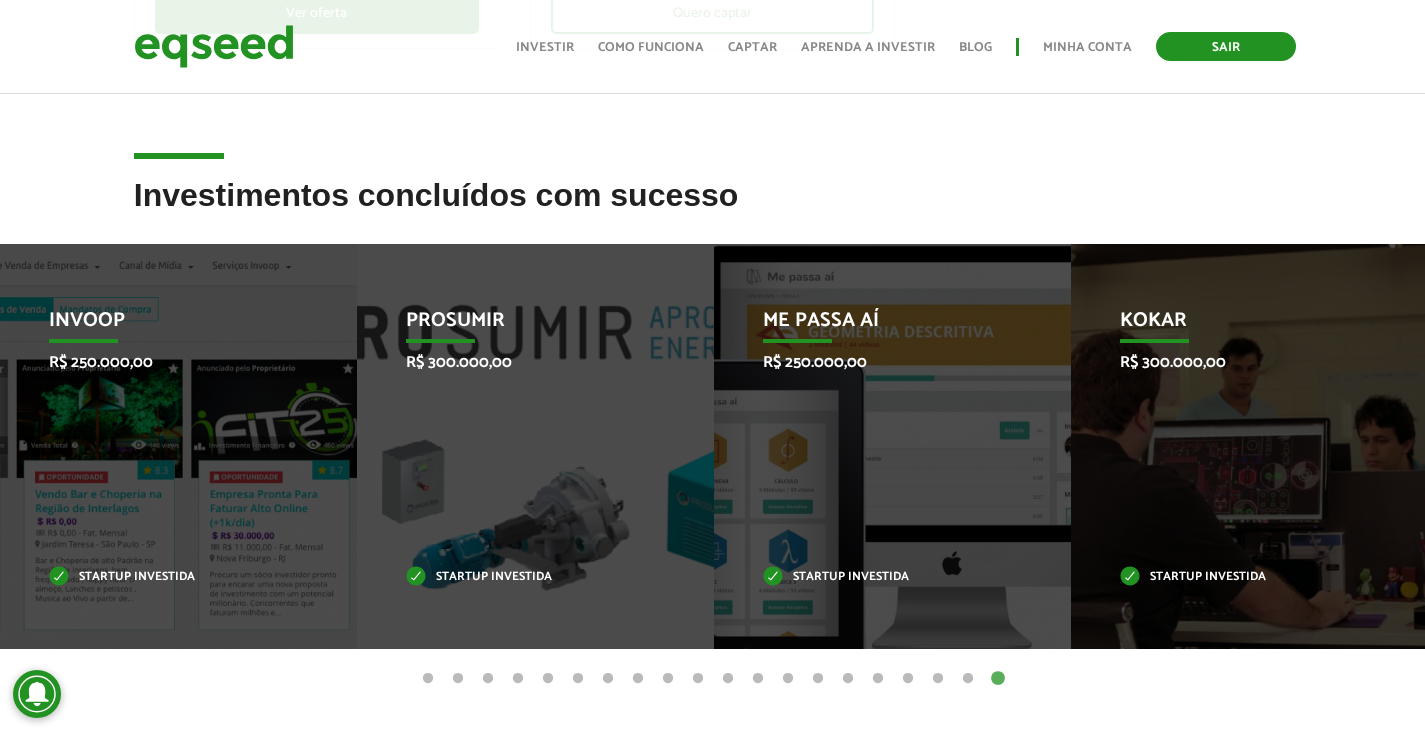 click on "Sair" at bounding box center (1226, 46) 